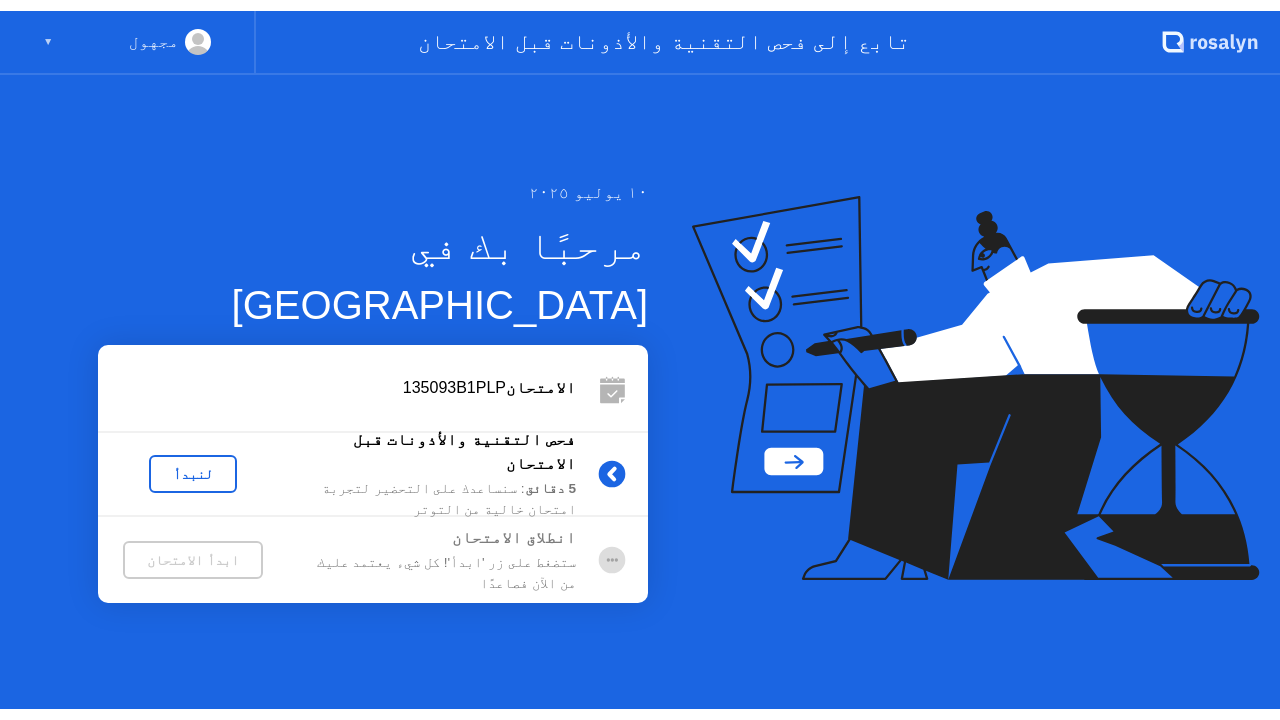 scroll, scrollTop: 0, scrollLeft: 0, axis: both 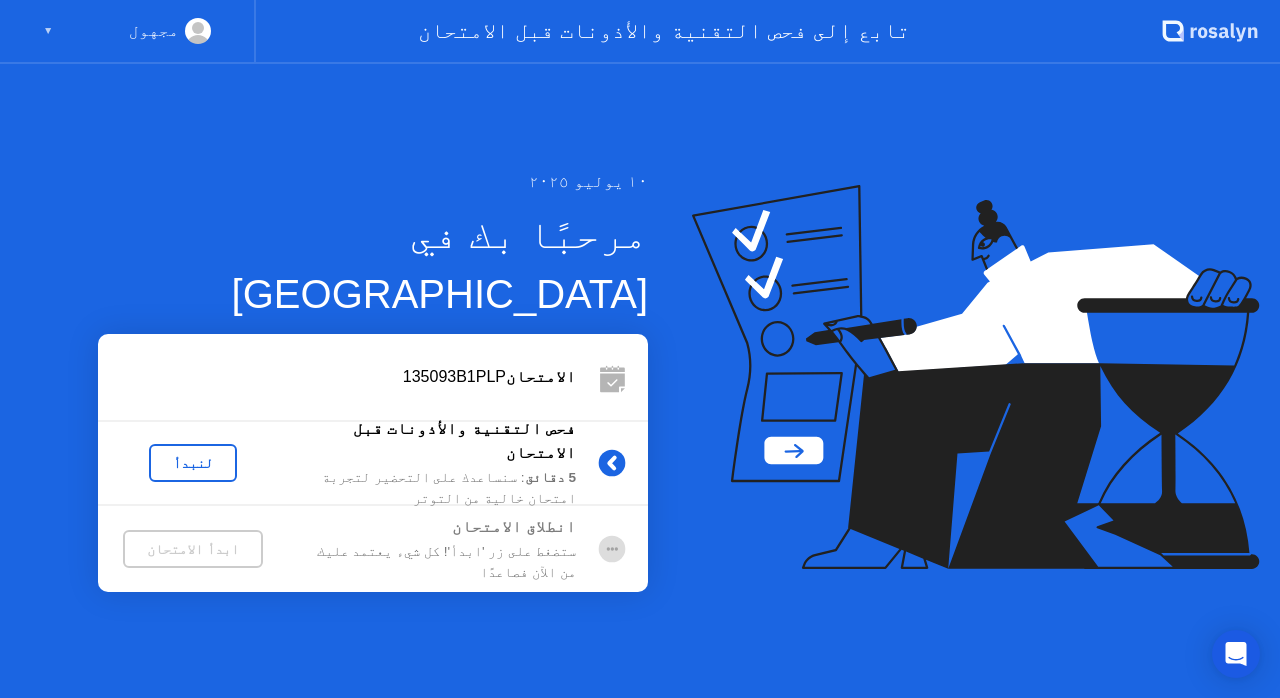 click on "لنبدأ" 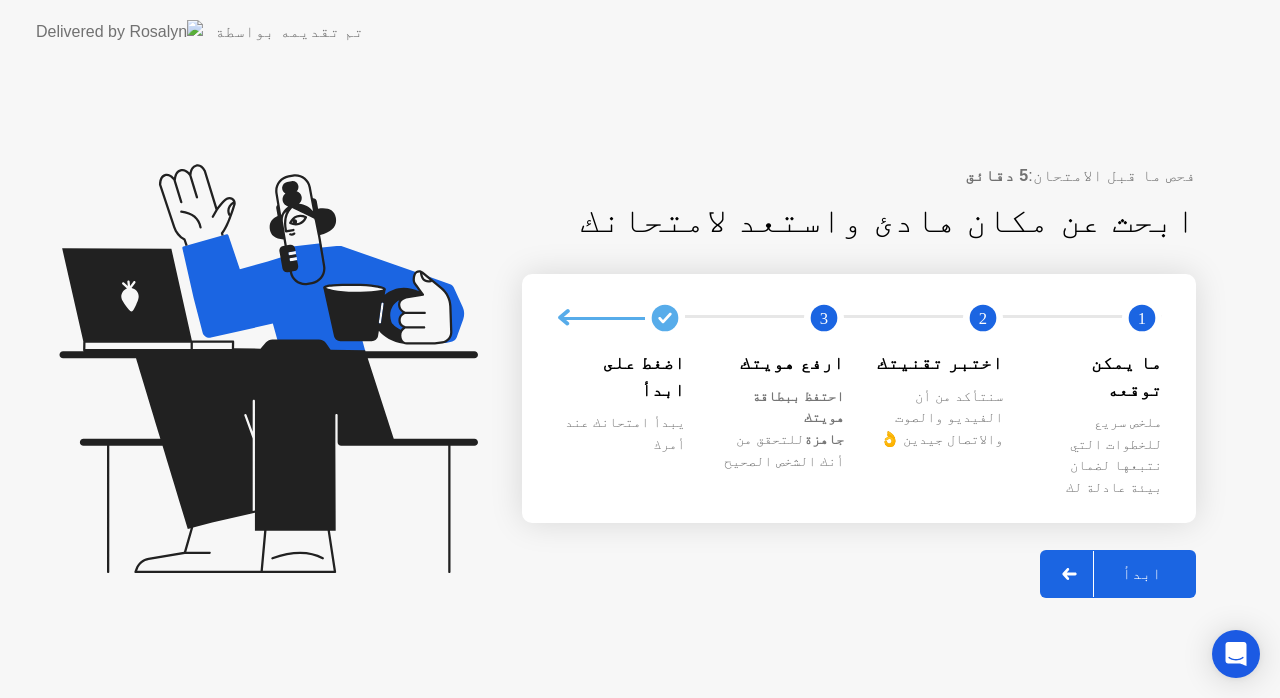 click on "ابدأ" 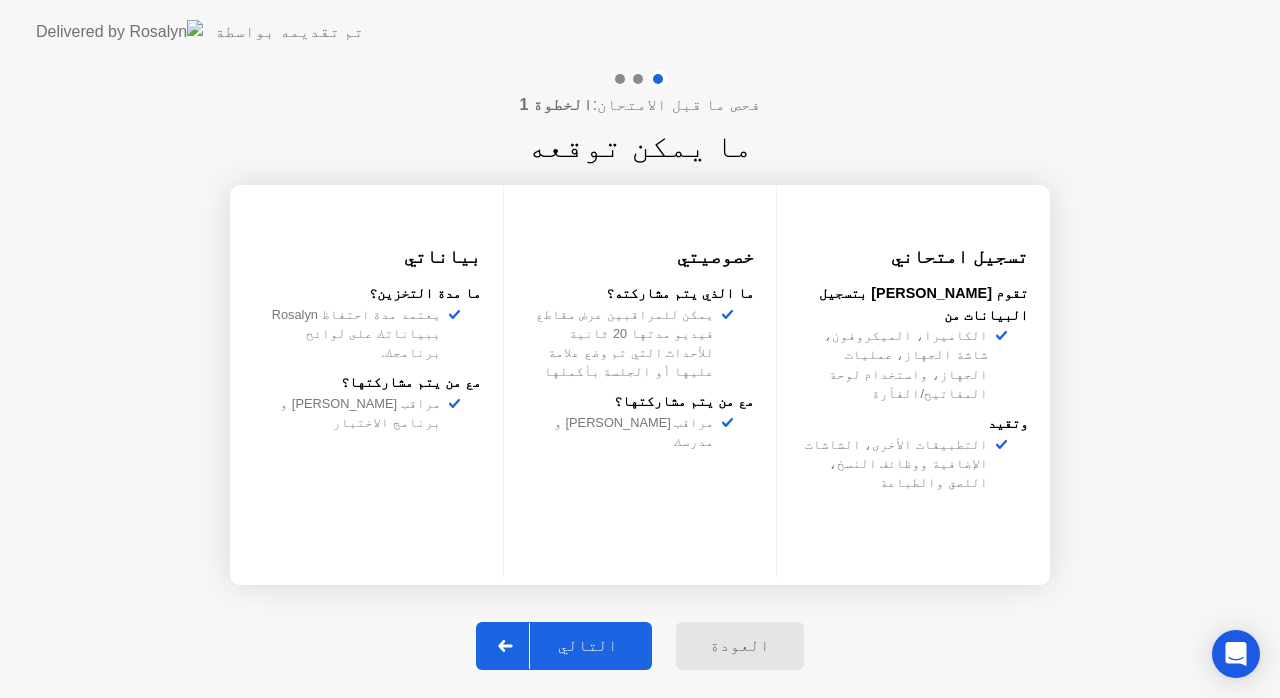 click on "التالي" 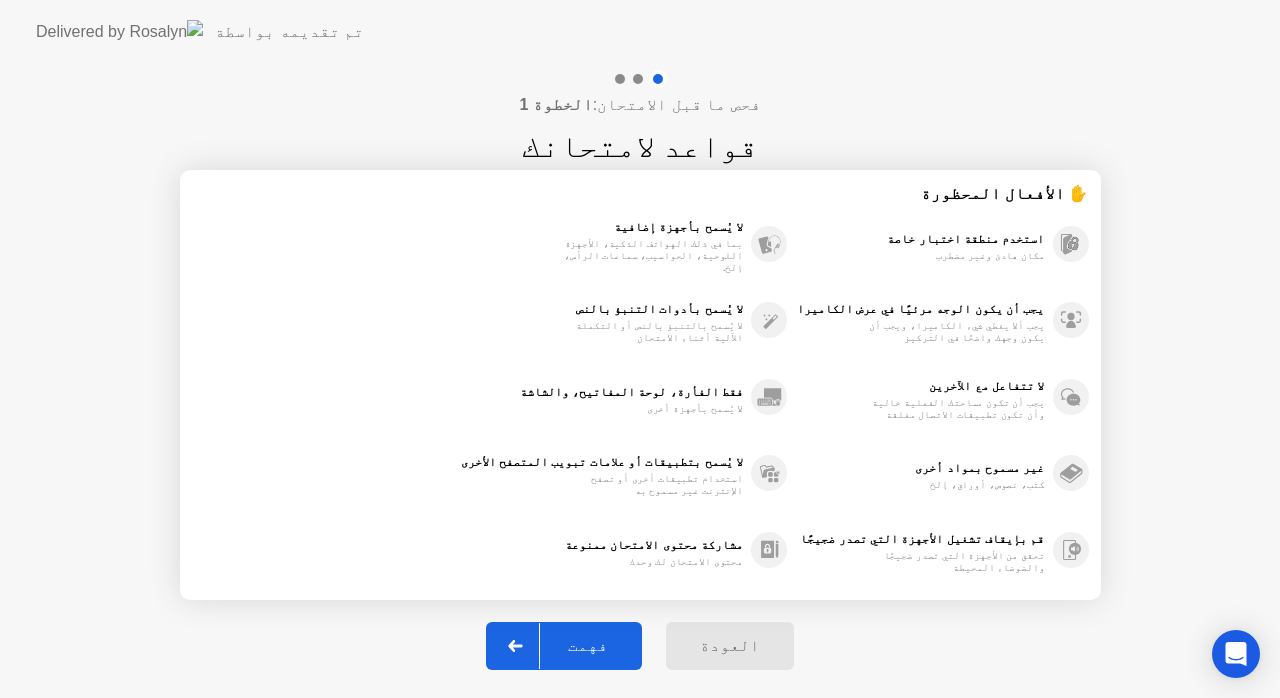 click on "فهمت" 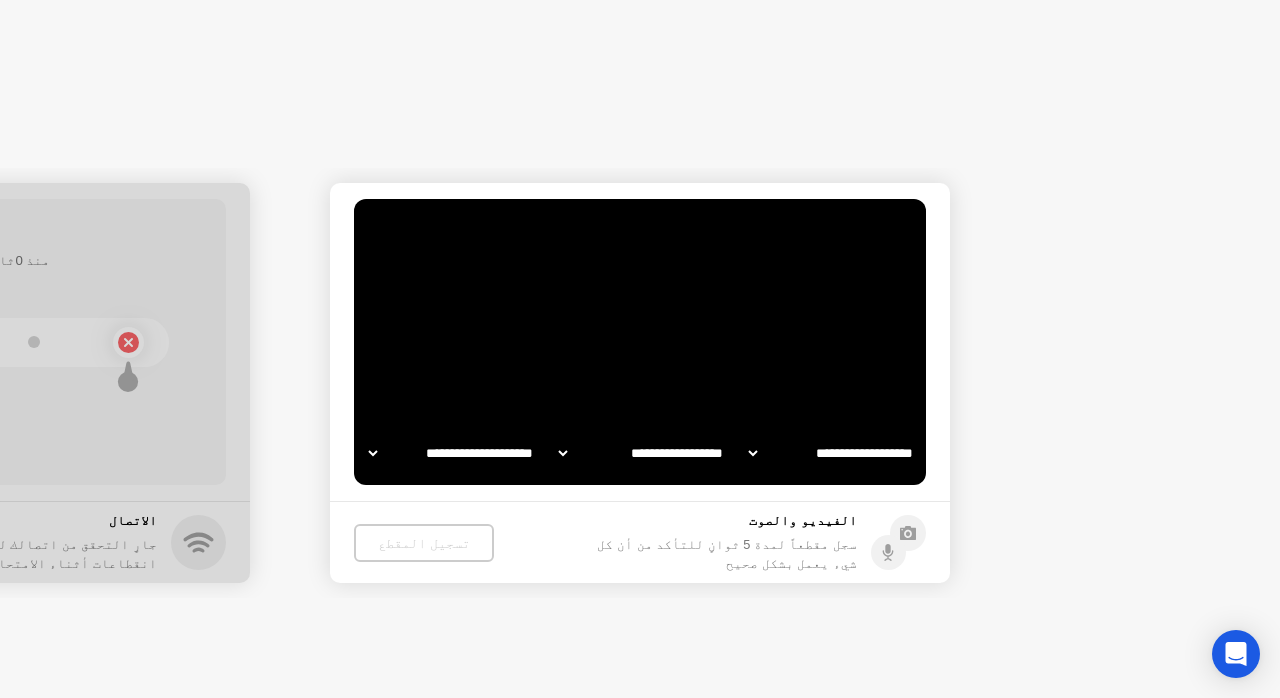 select on "**********" 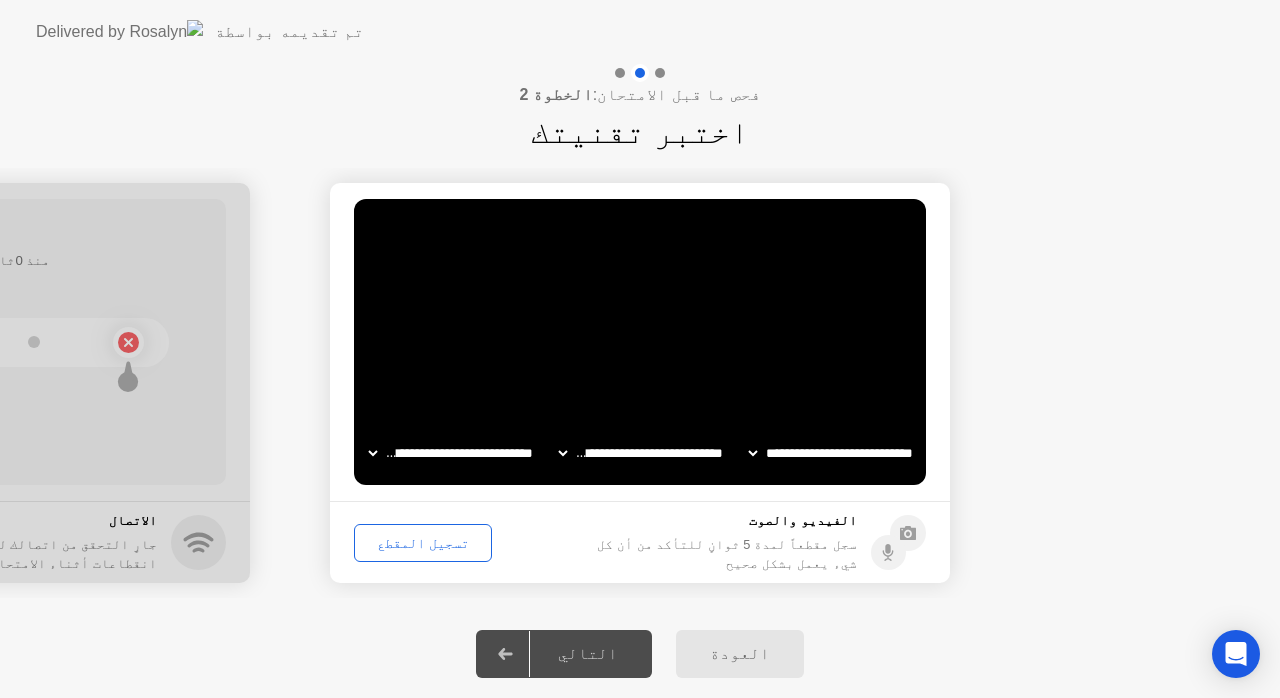 click on "تسجيل المقطع" 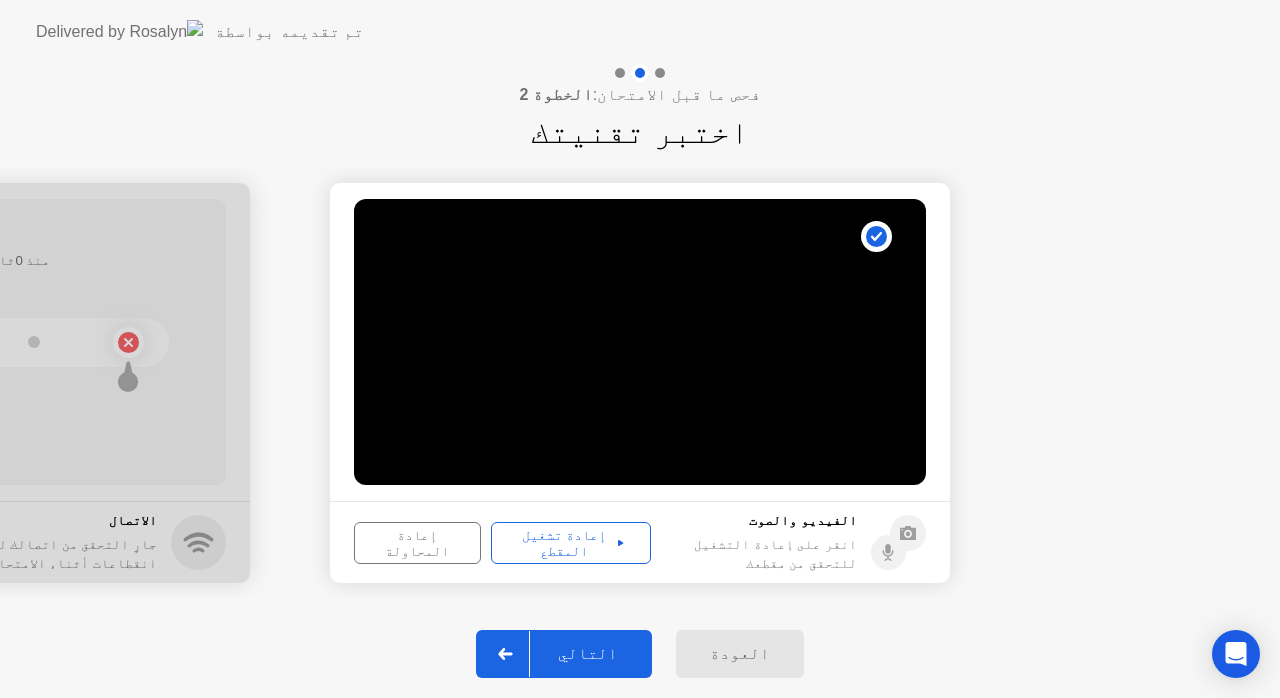 click on "إعادة تشغيل المقطع" 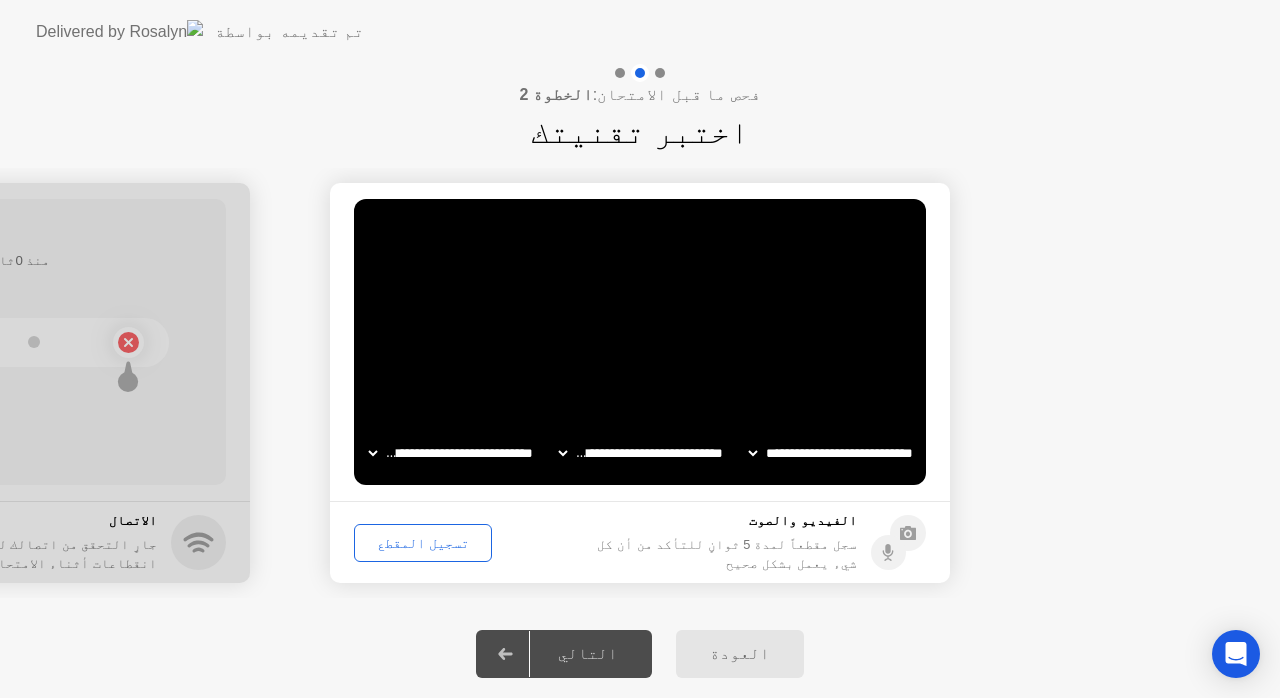 click on "تسجيل المقطع" 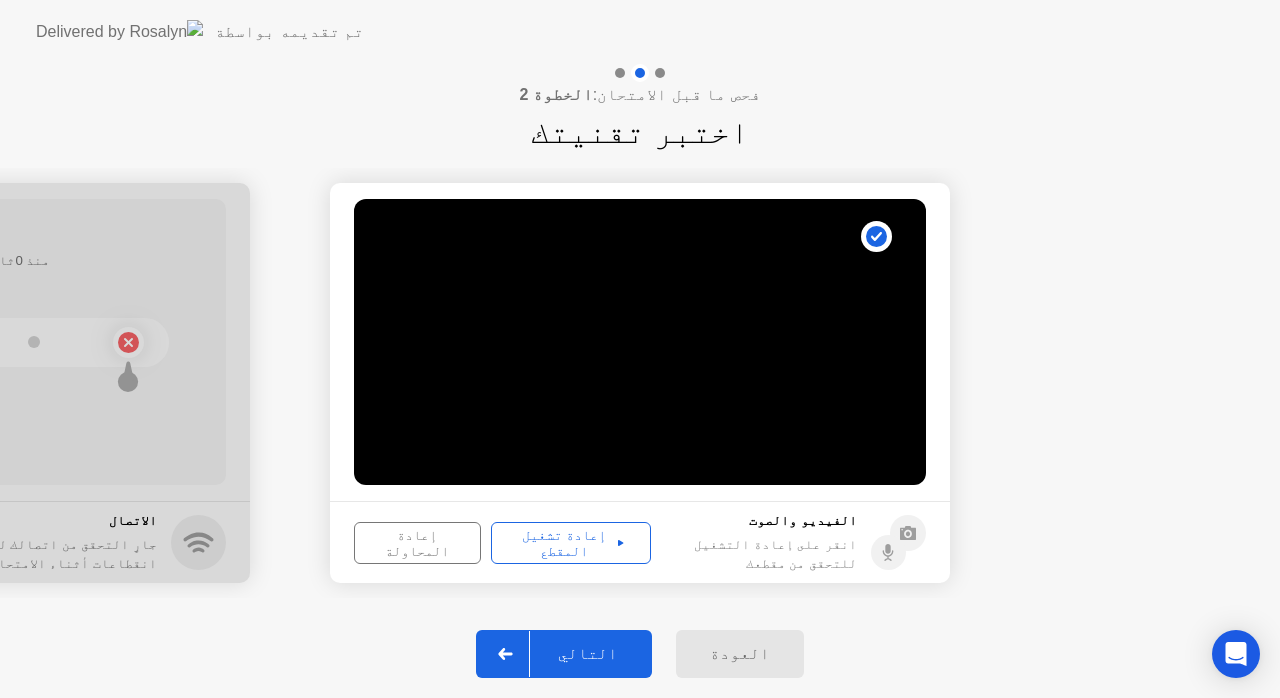 click on "إعادة تشغيل المقطع" 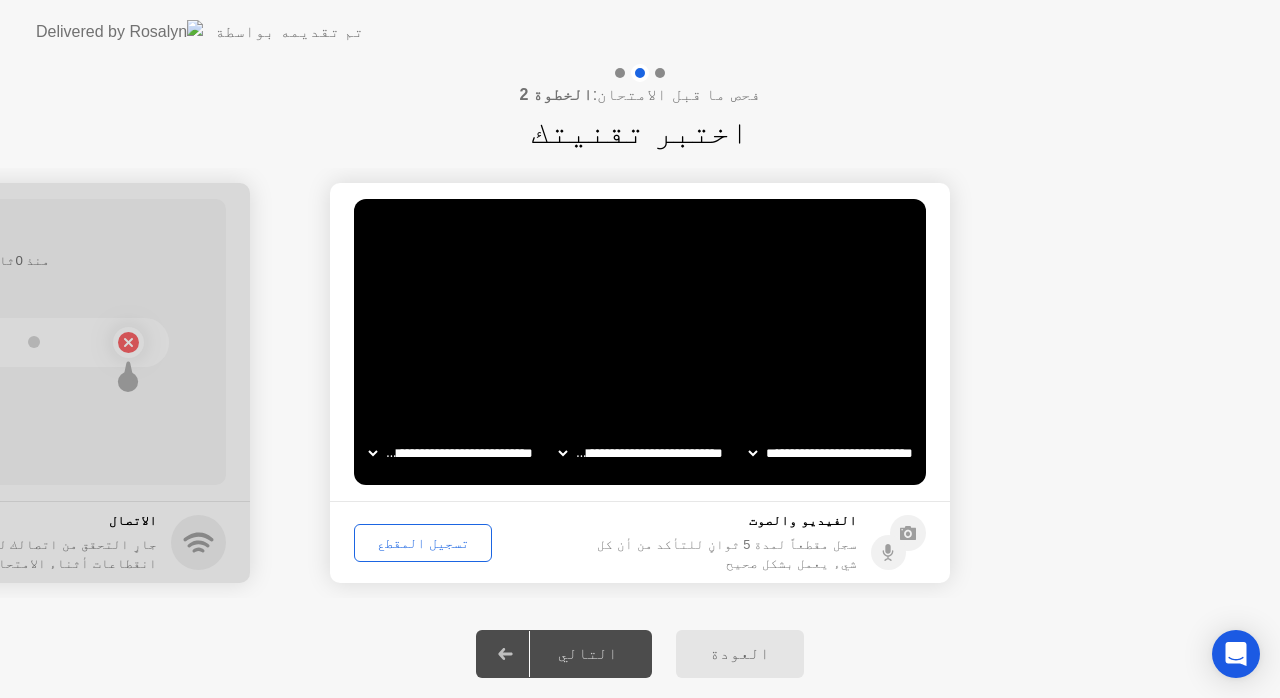 click on "**********" 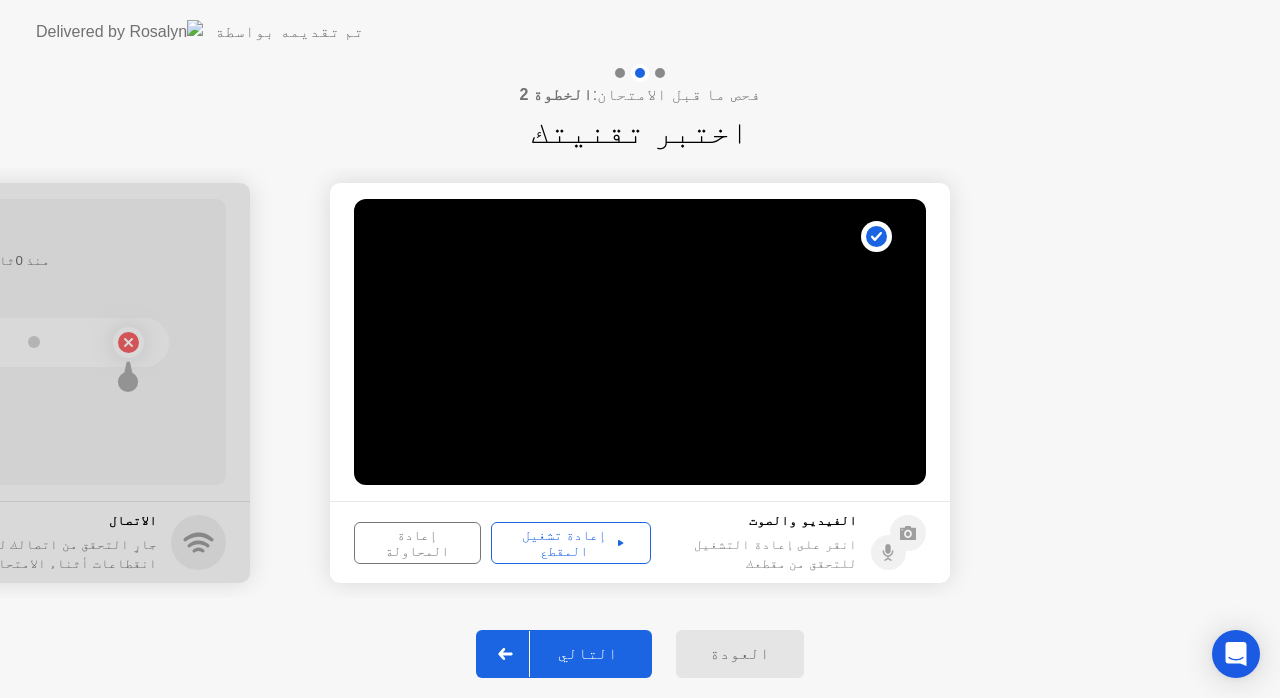 click on "إعادة تشغيل المقطع" 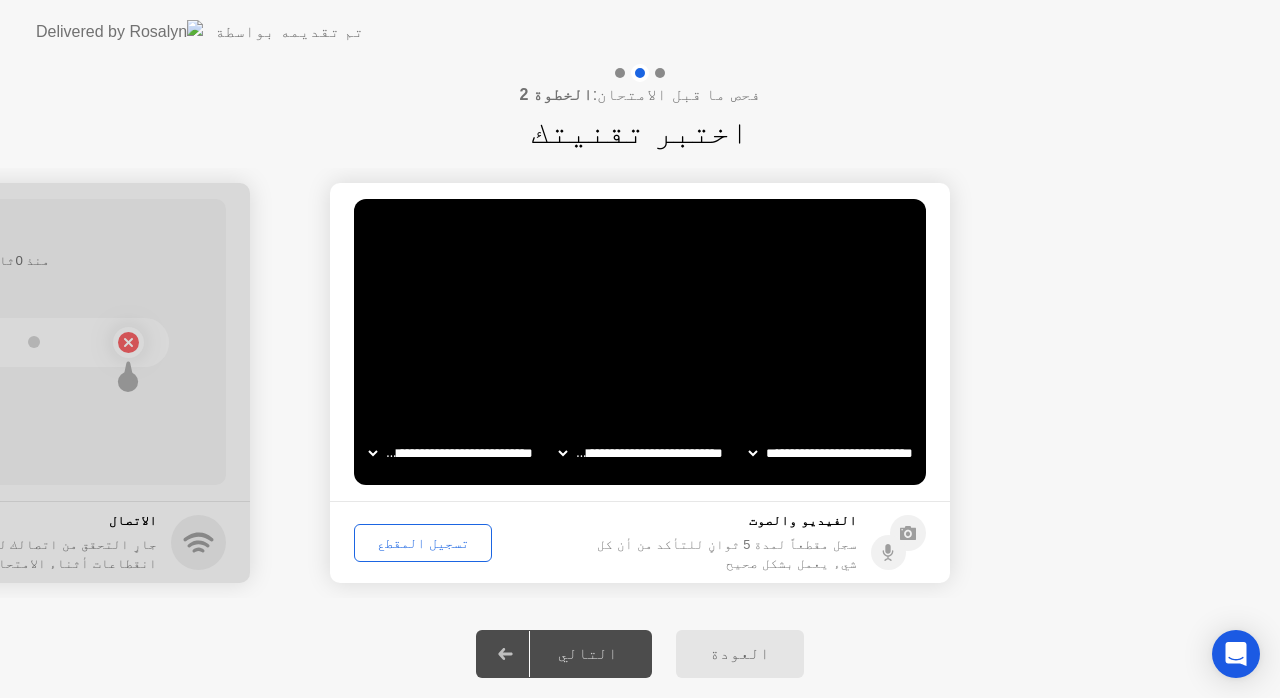 click on "**********" 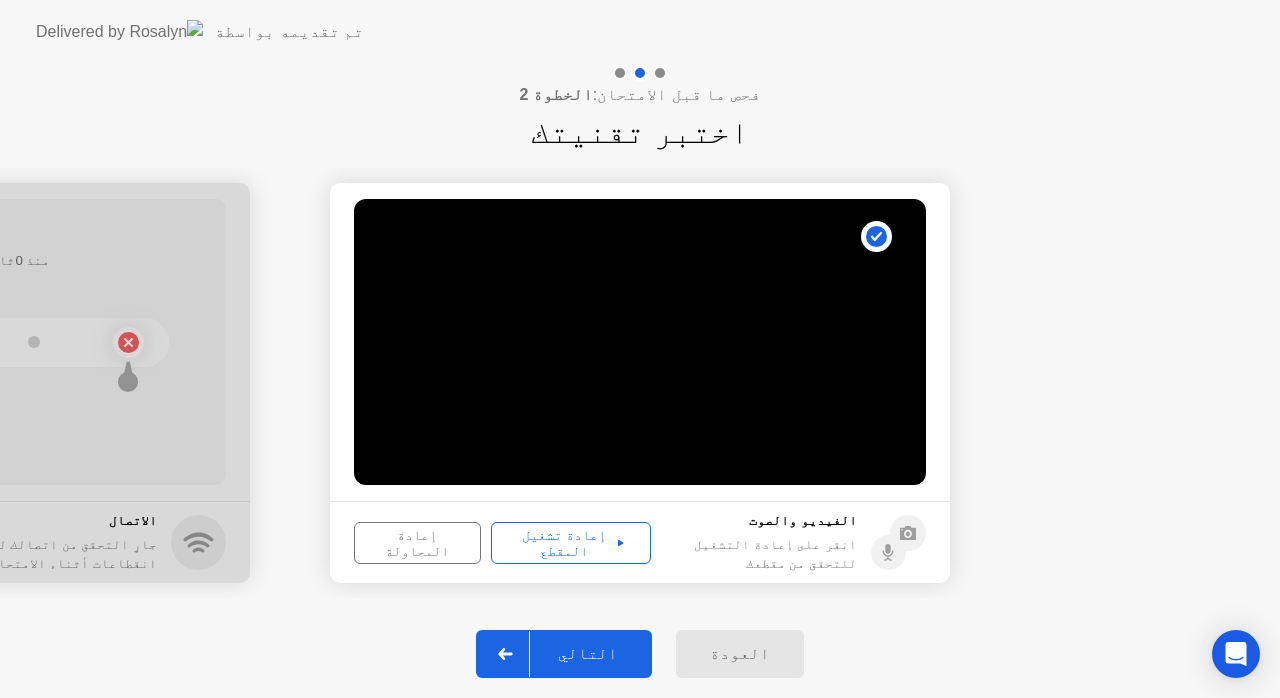 click on "إعادة تشغيل المقطع" 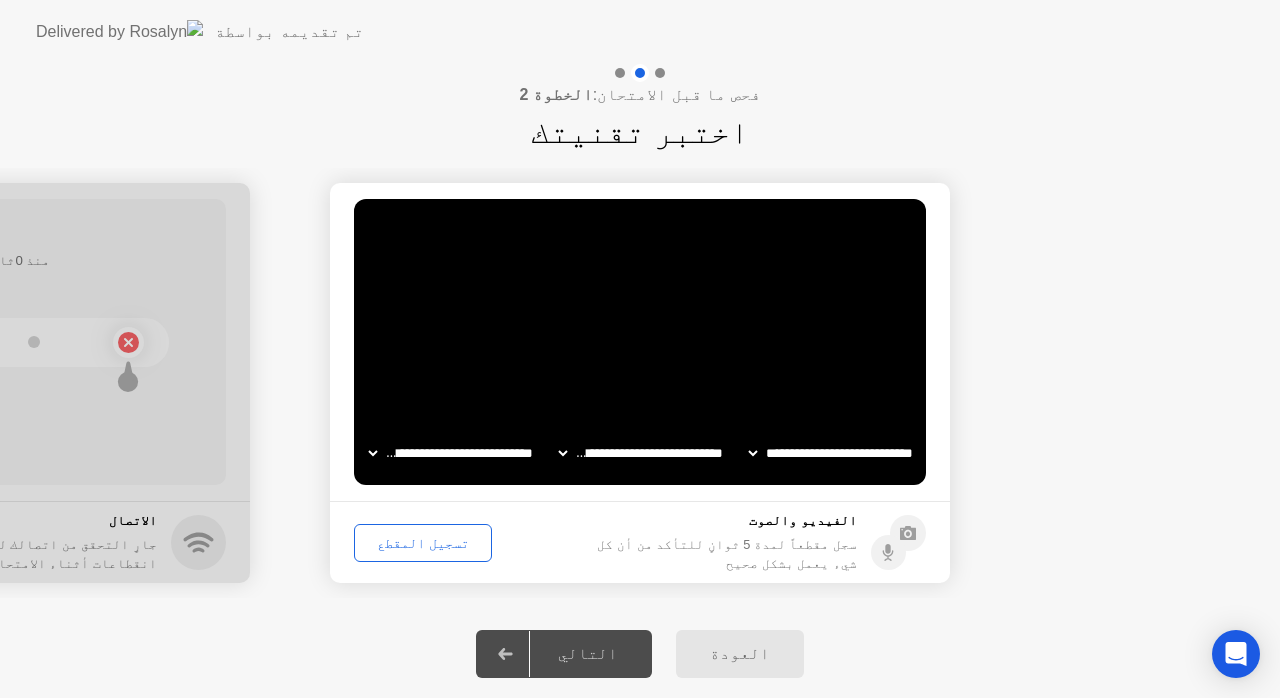 click on "**********" 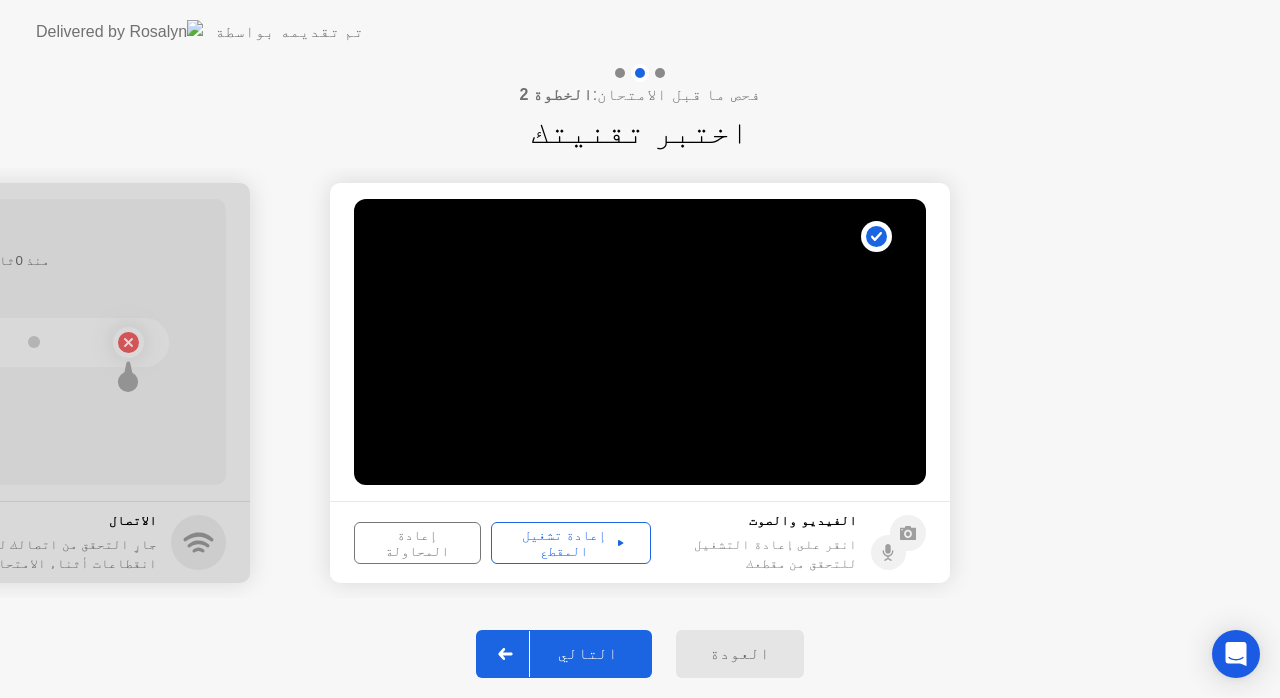 click on "إعادة تشغيل المقطع" 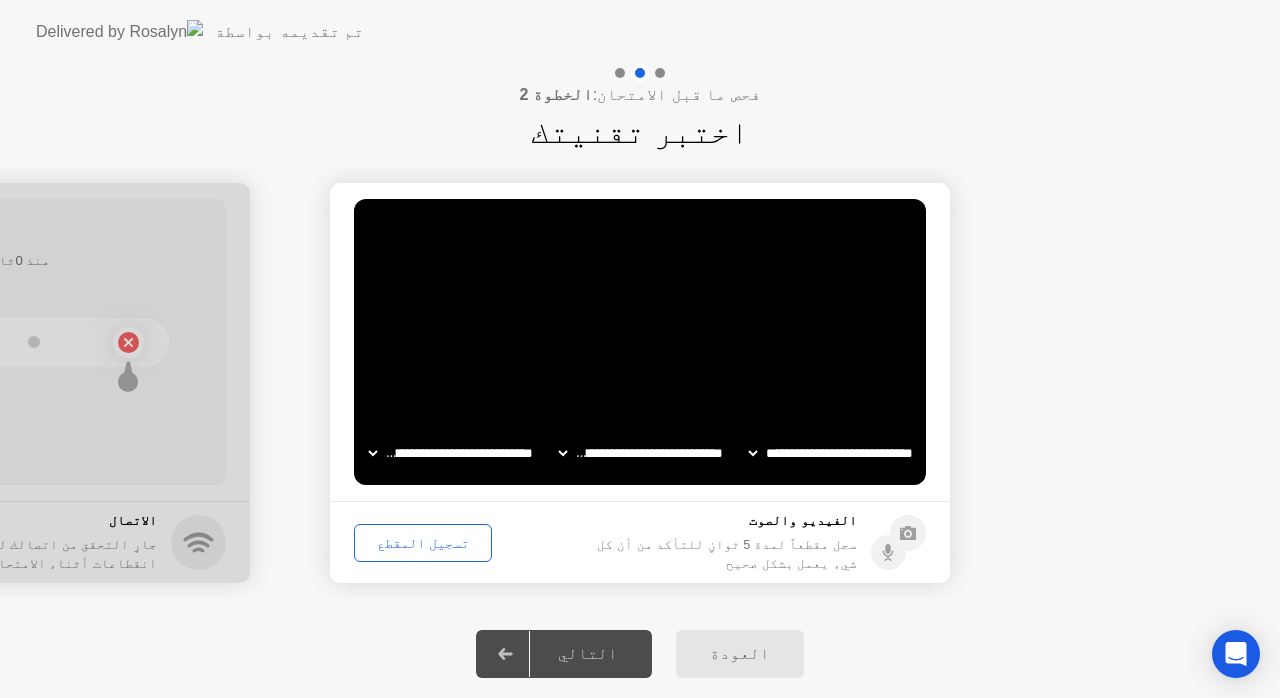 click on "**********" 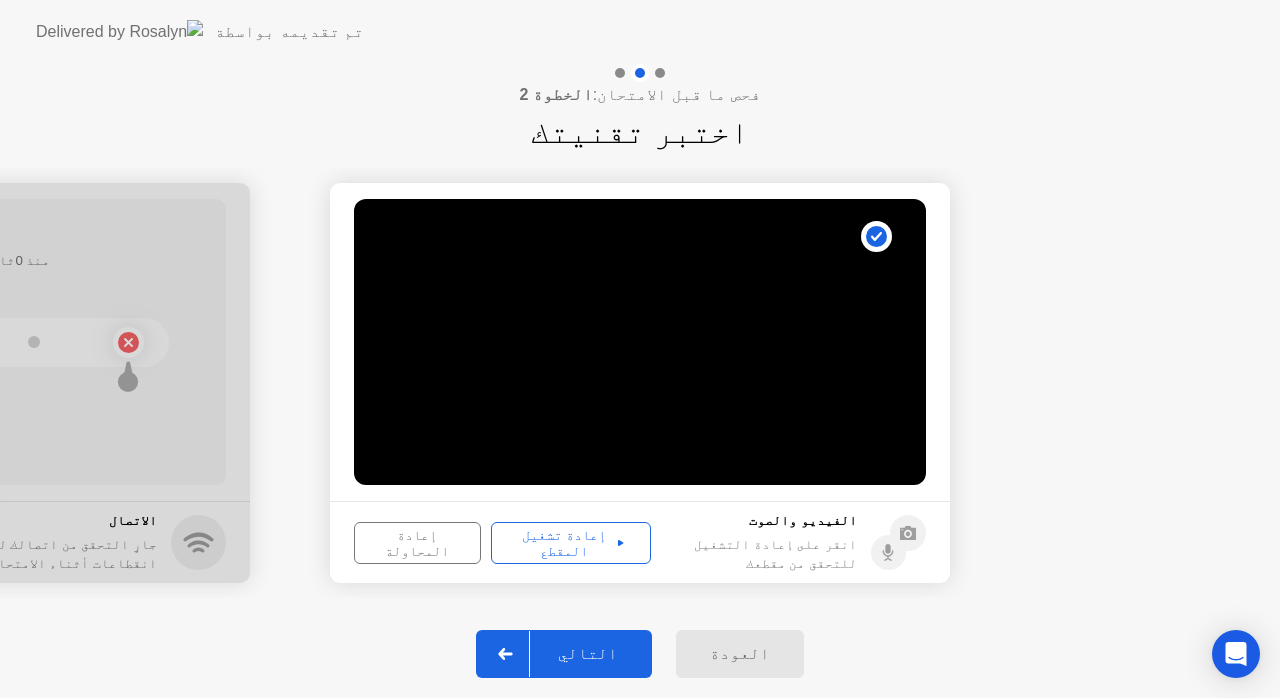 click on "إعادة تشغيل المقطع" 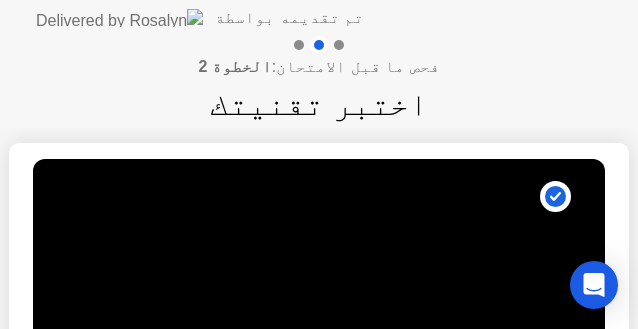 click on "فحص ما قبل الامتحان:  الخطوة 2 اختبر تقنيتك" 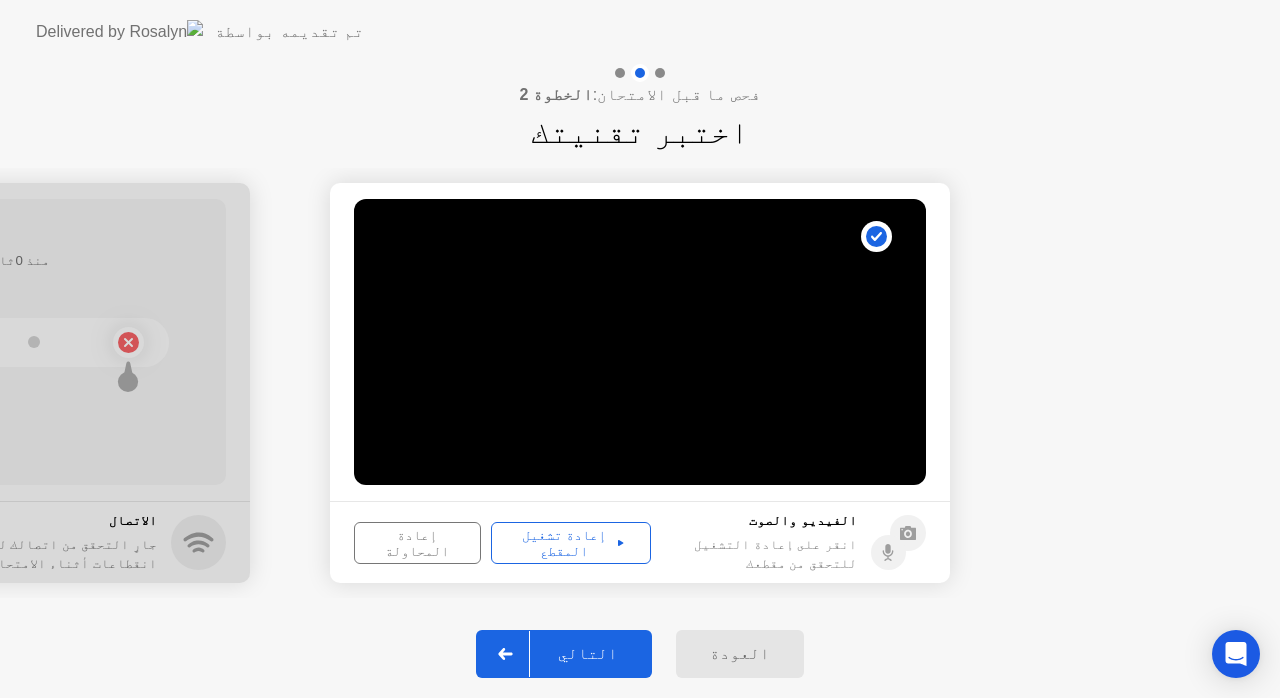 click on "التالي" 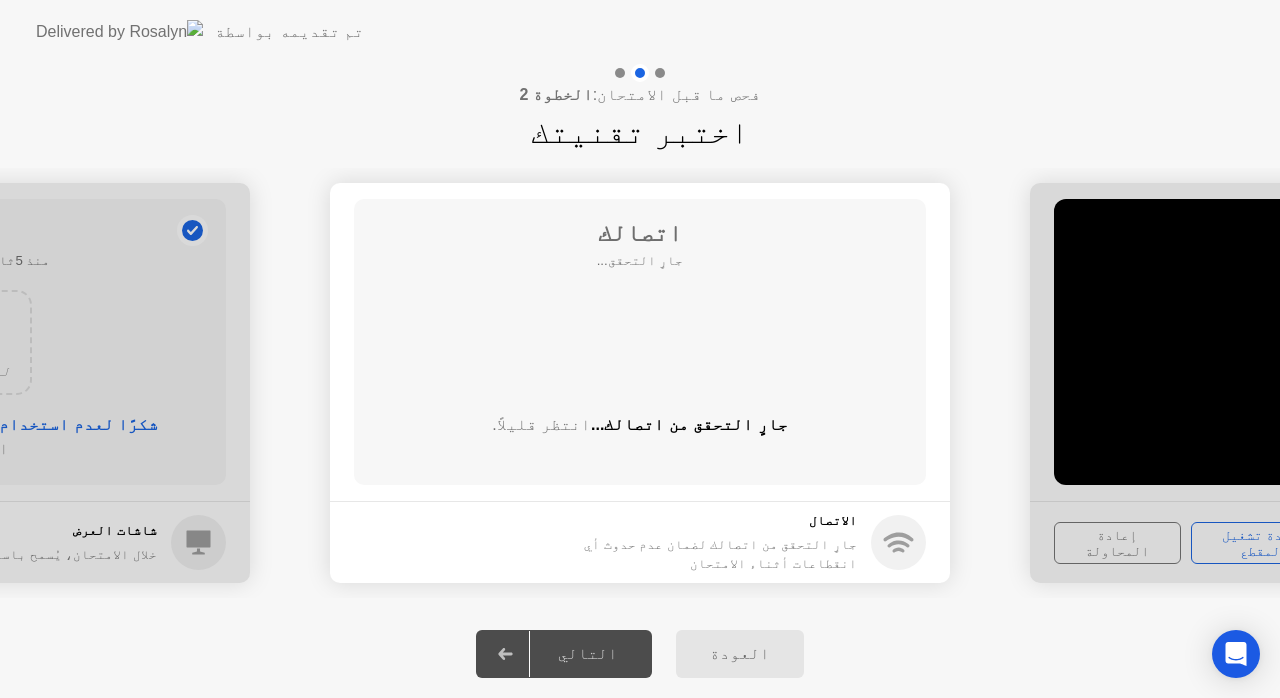 click on "العودة" 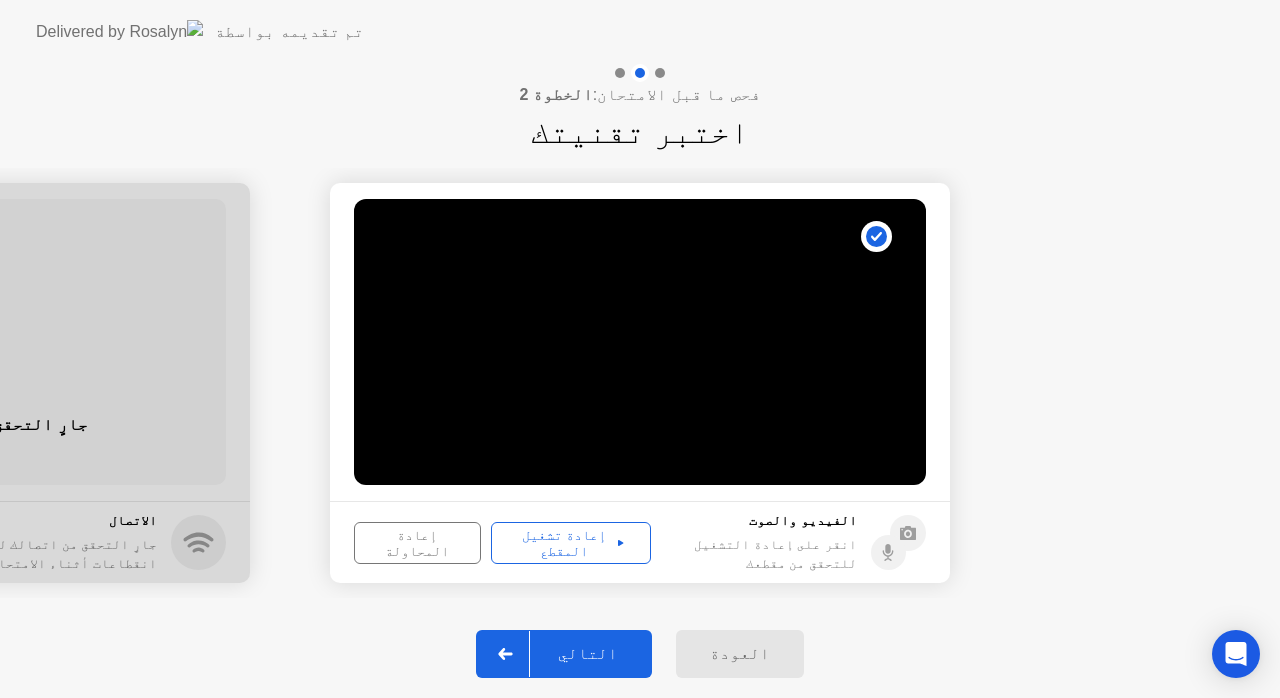 click on "العودة" 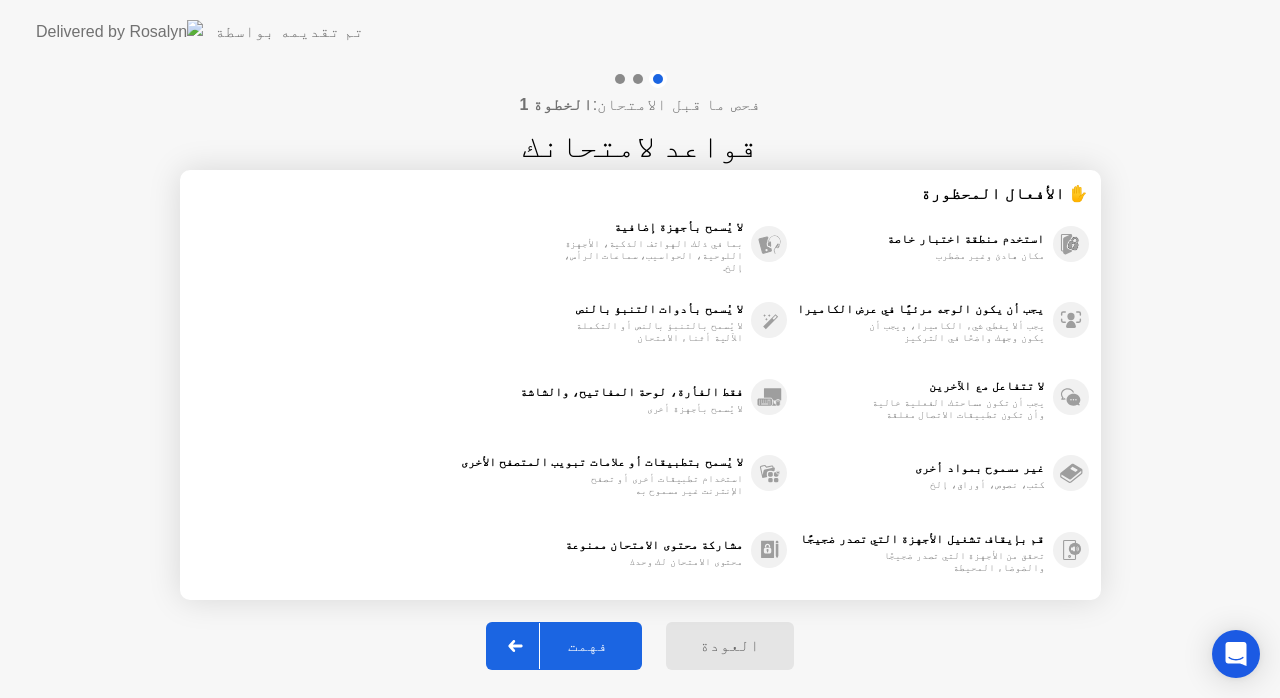 click on "فهمت" 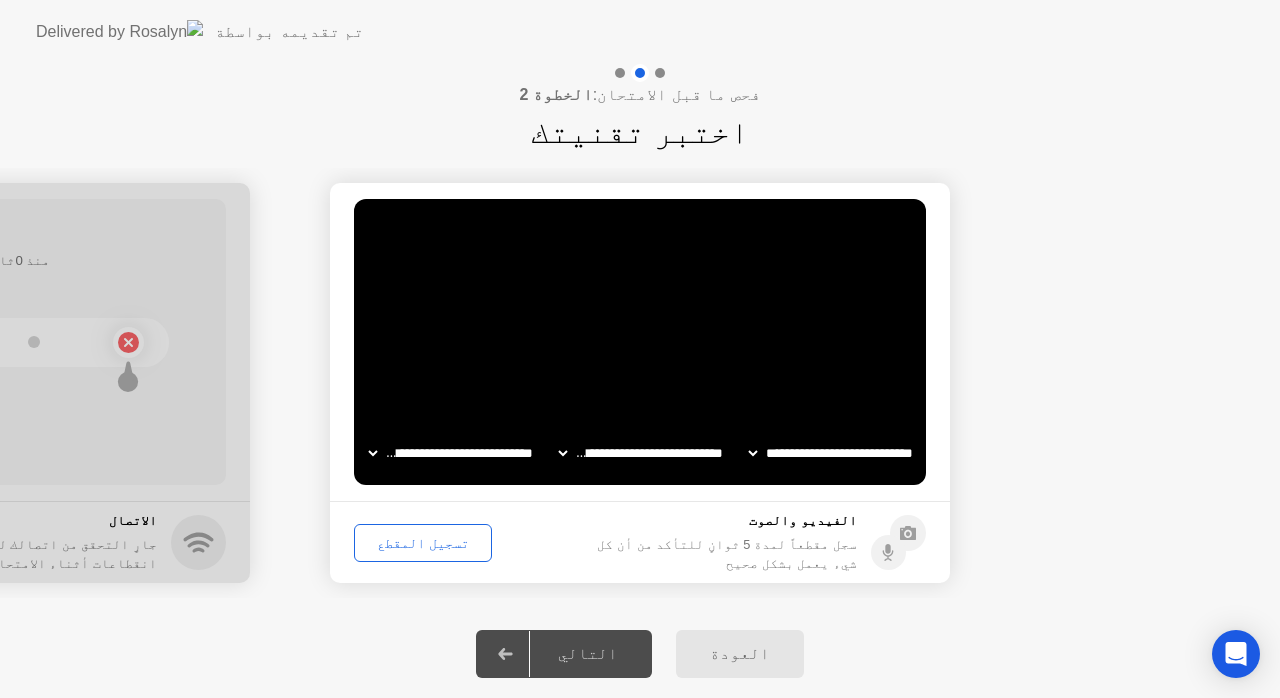 click on "تسجيل المقطع" 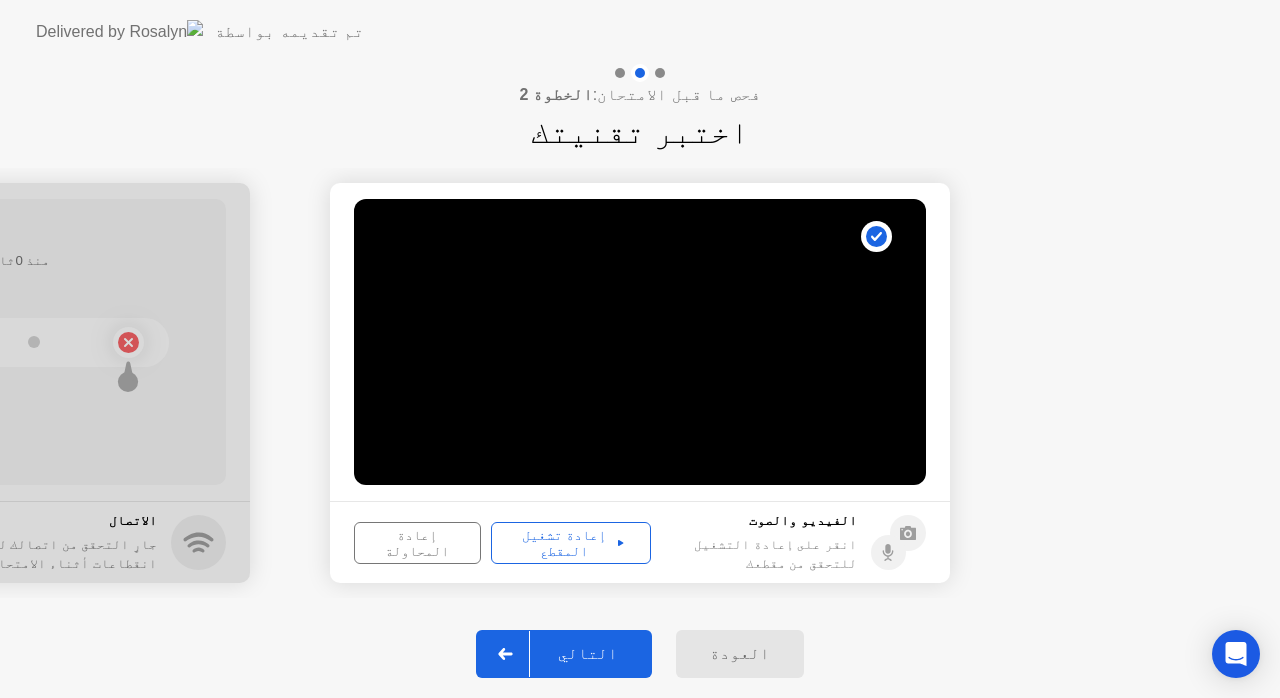 click on "إعادة تشغيل المقطع" 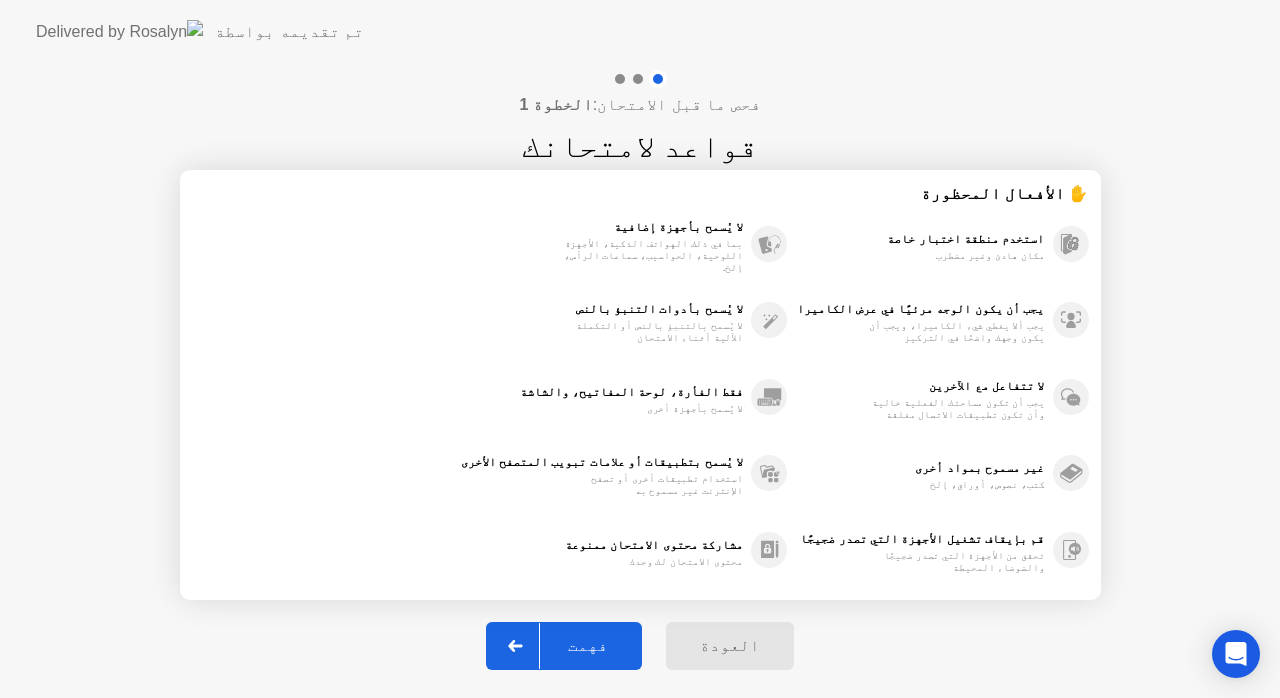click on "العودة" 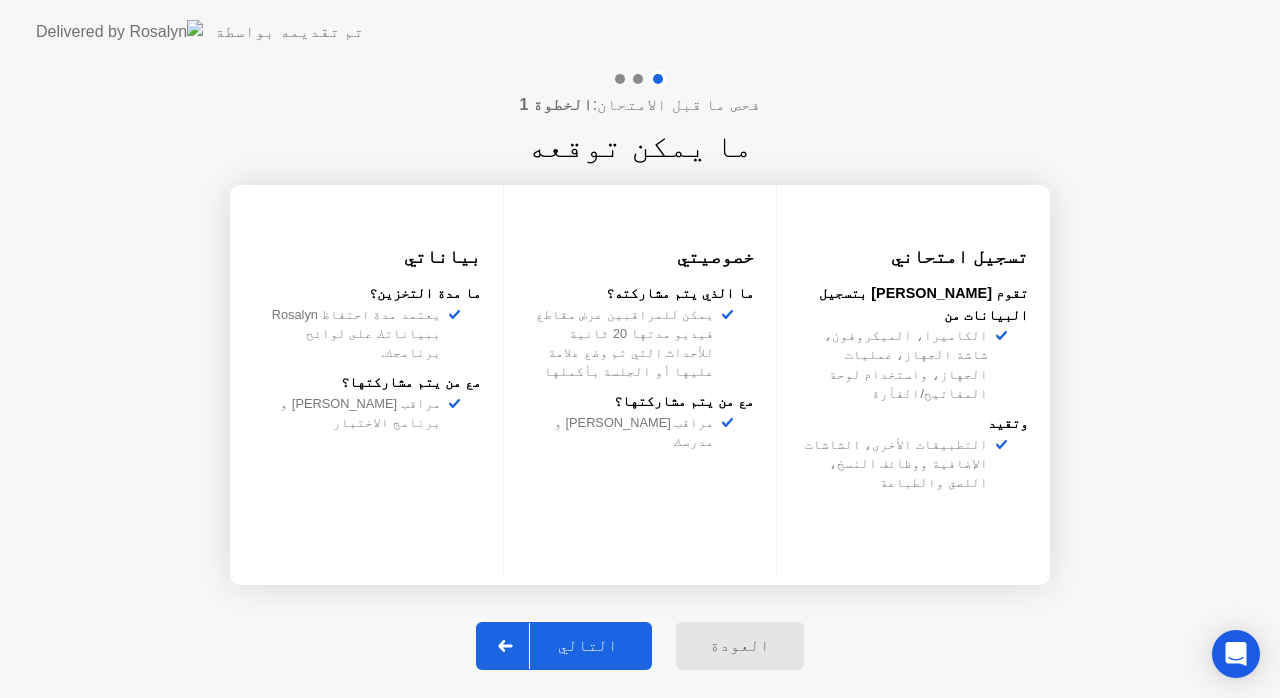 click on "العودة" 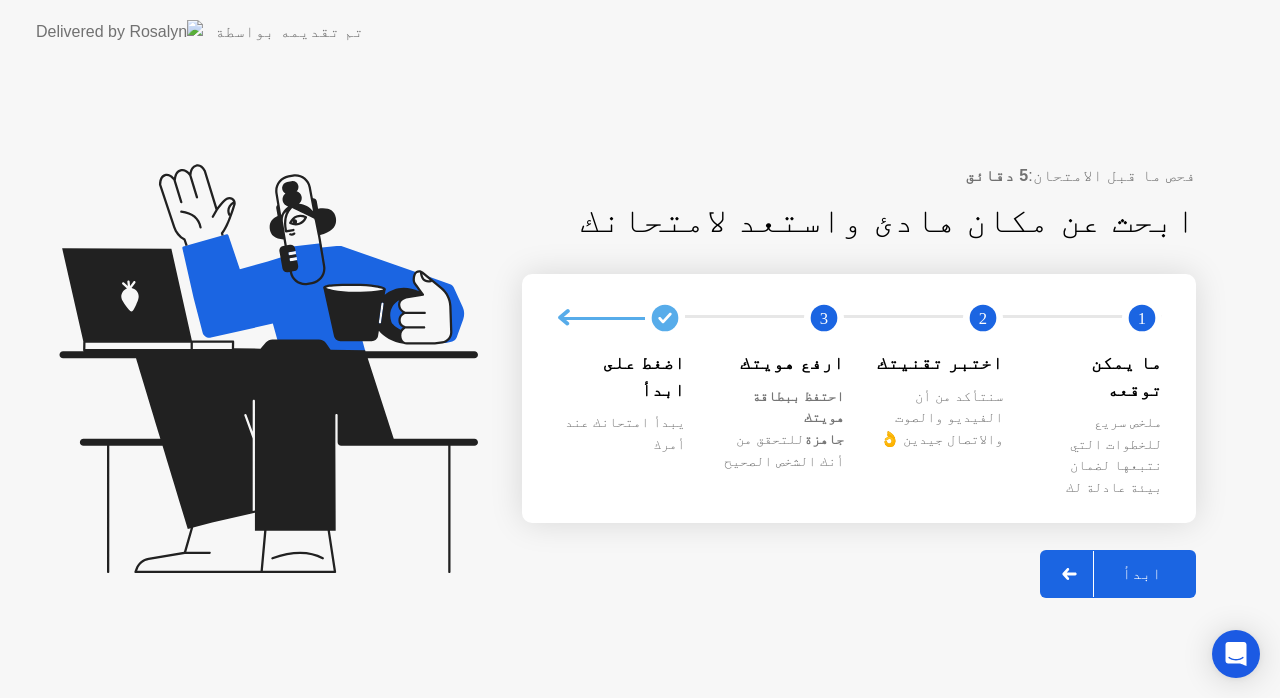 click 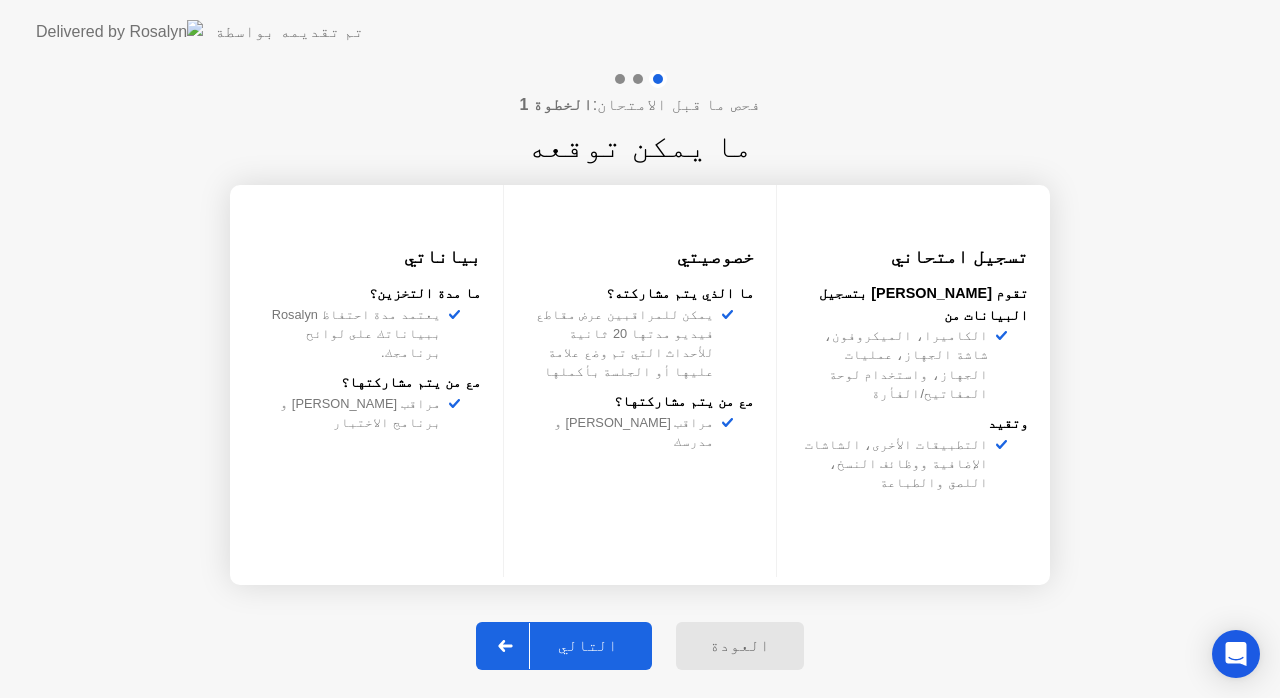 click on "التالي" 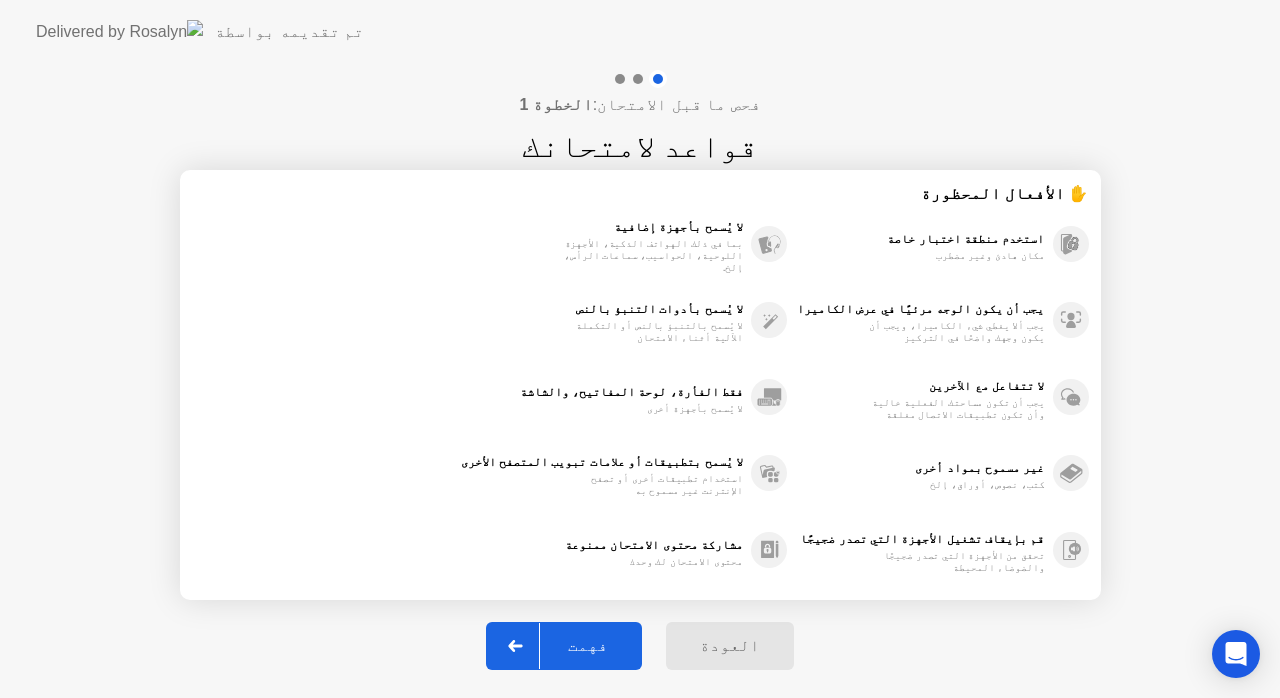 click on "فهمت" 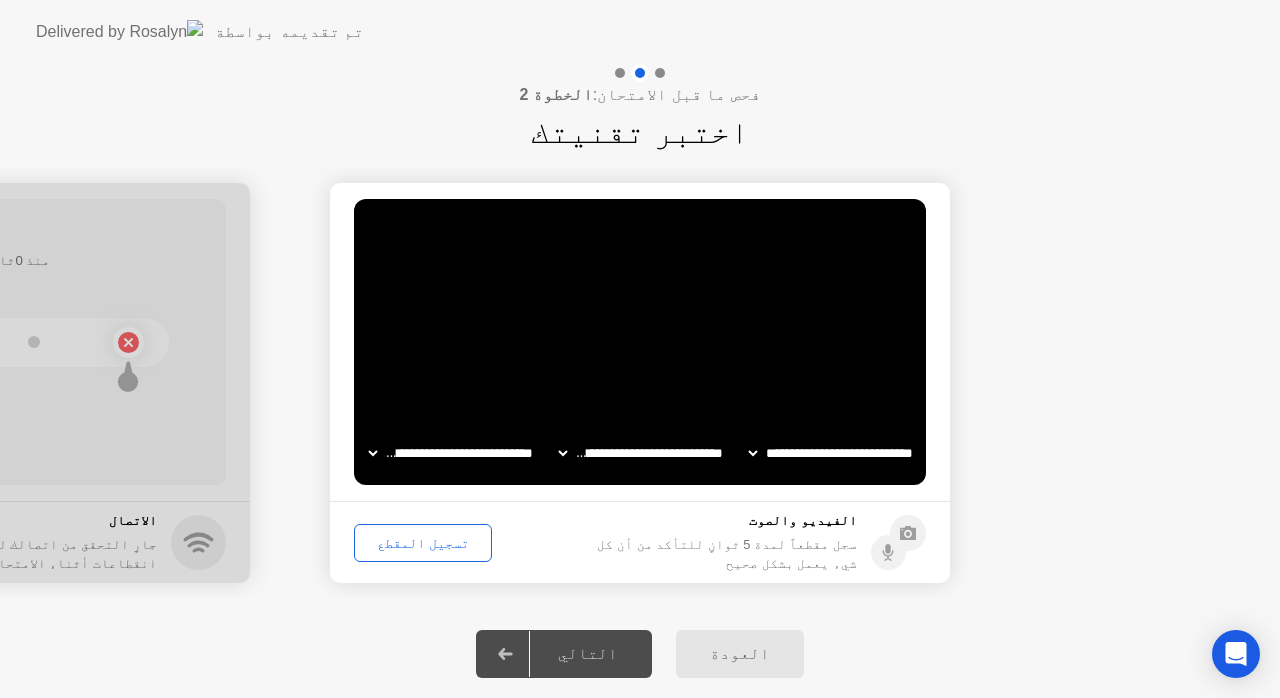 click on "تسجيل المقطع" 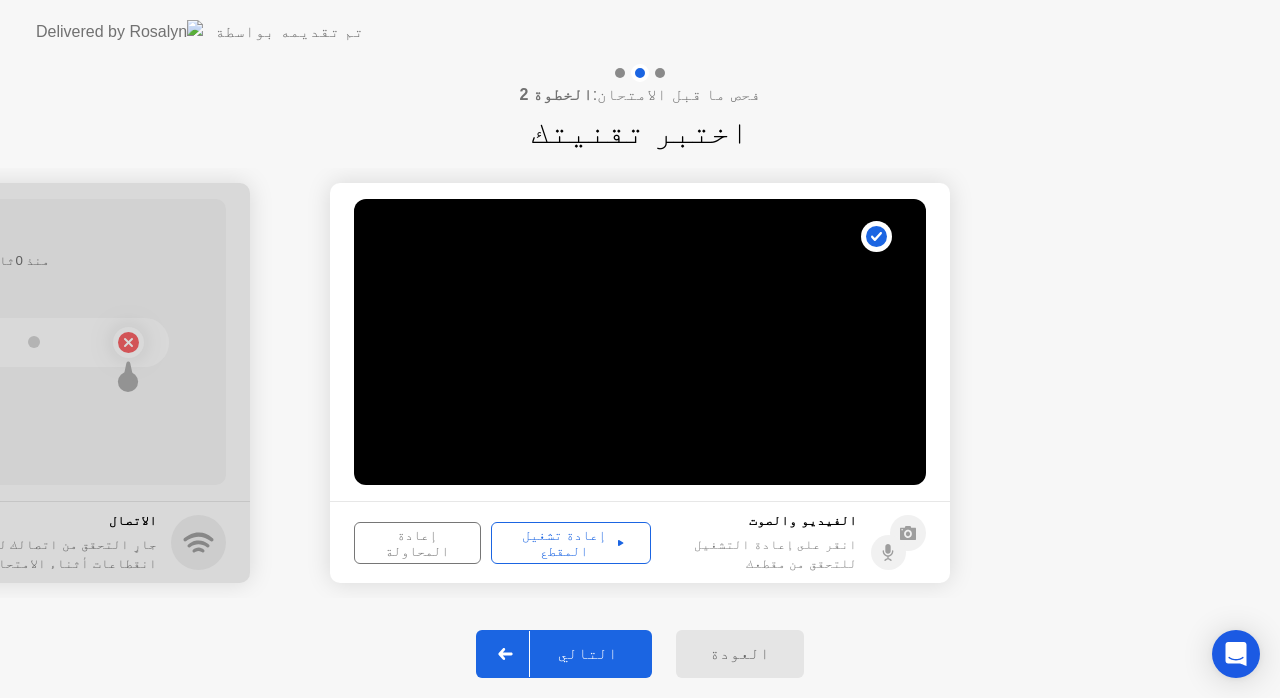 click on "إعادة تشغيل المقطع" 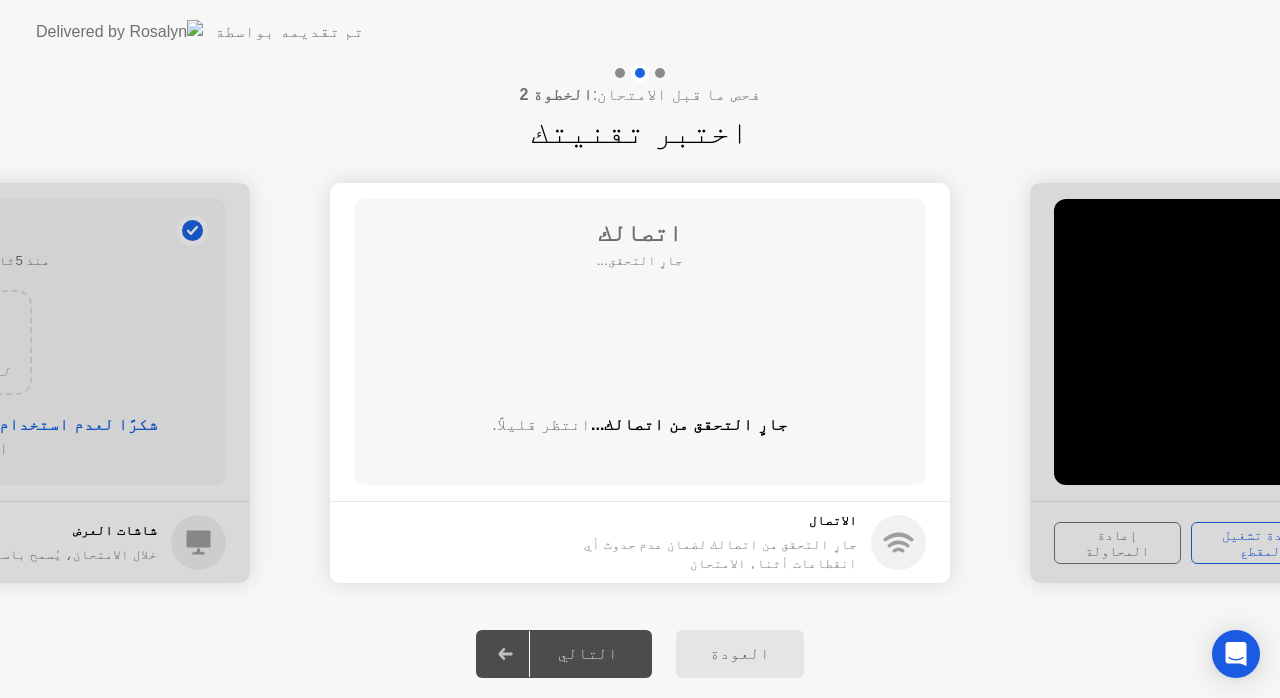 click on "التالي" 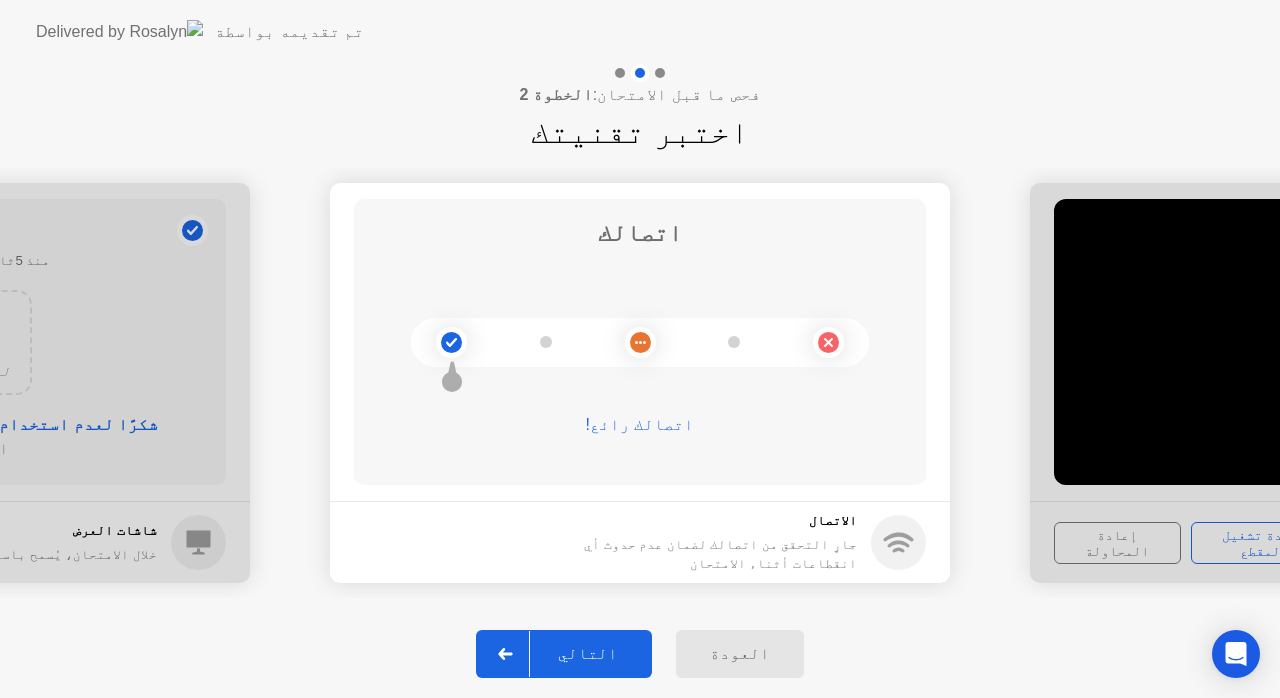 click on "التالي" 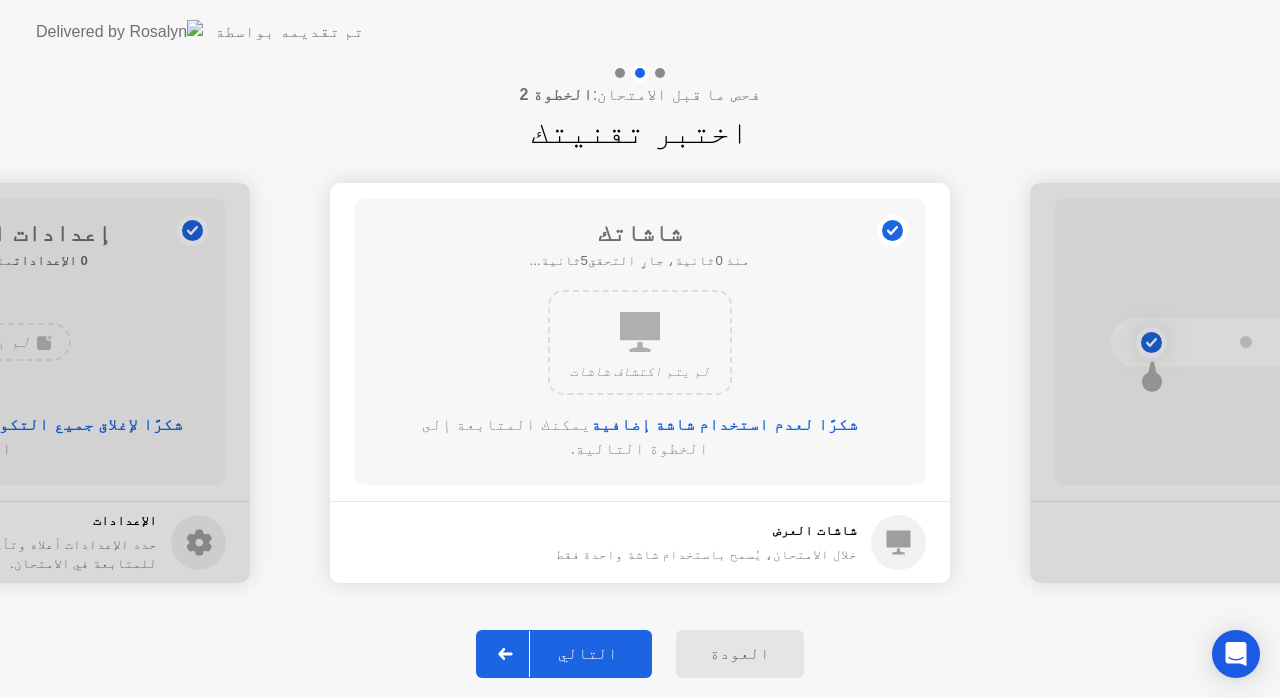 click on "التالي" 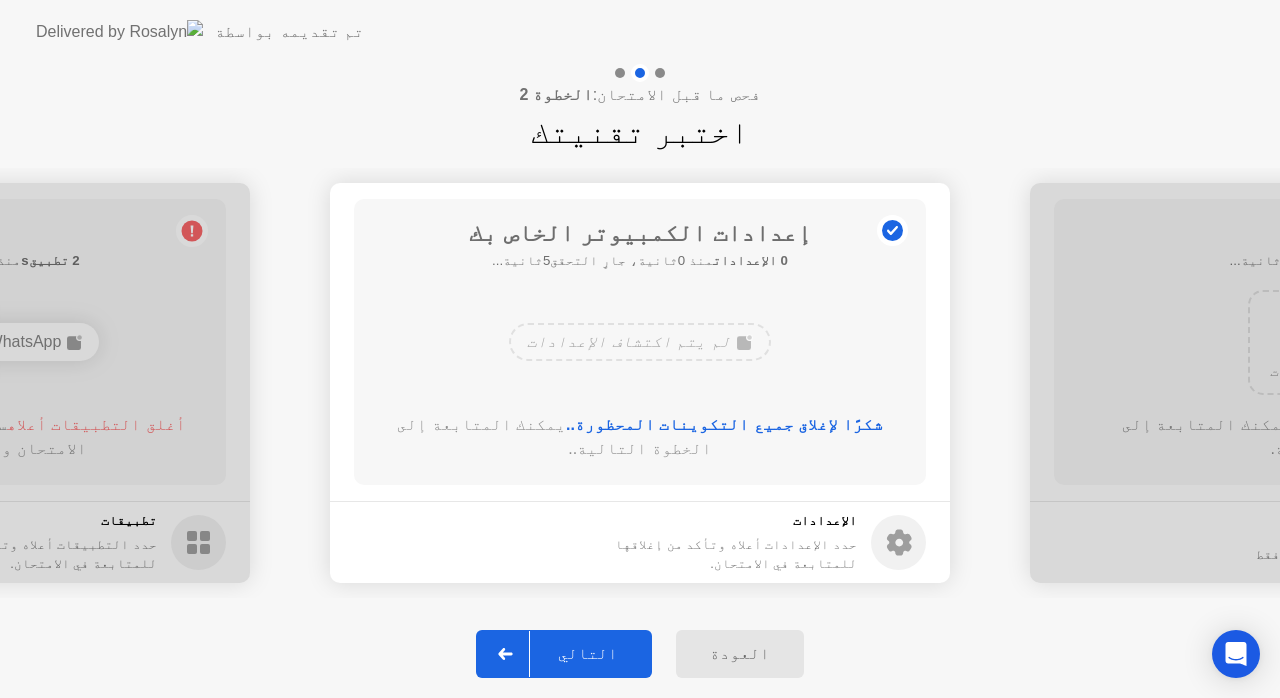 click on "التالي" 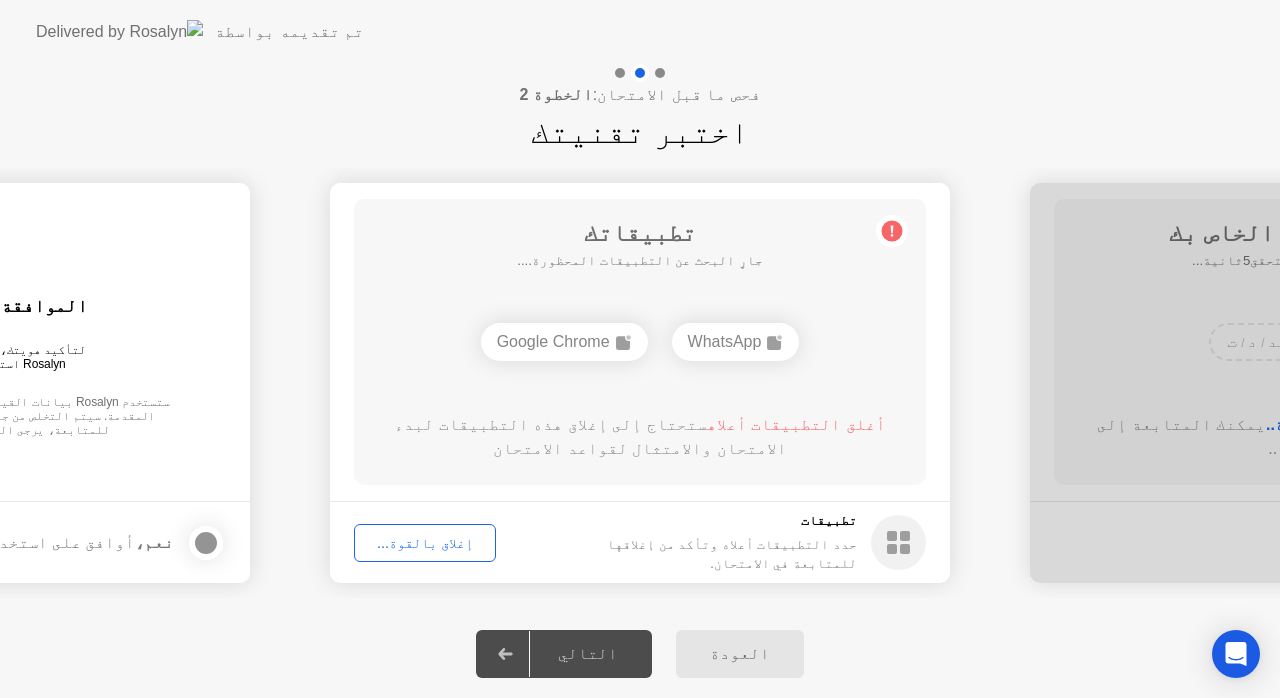 click on "Google Chrome" 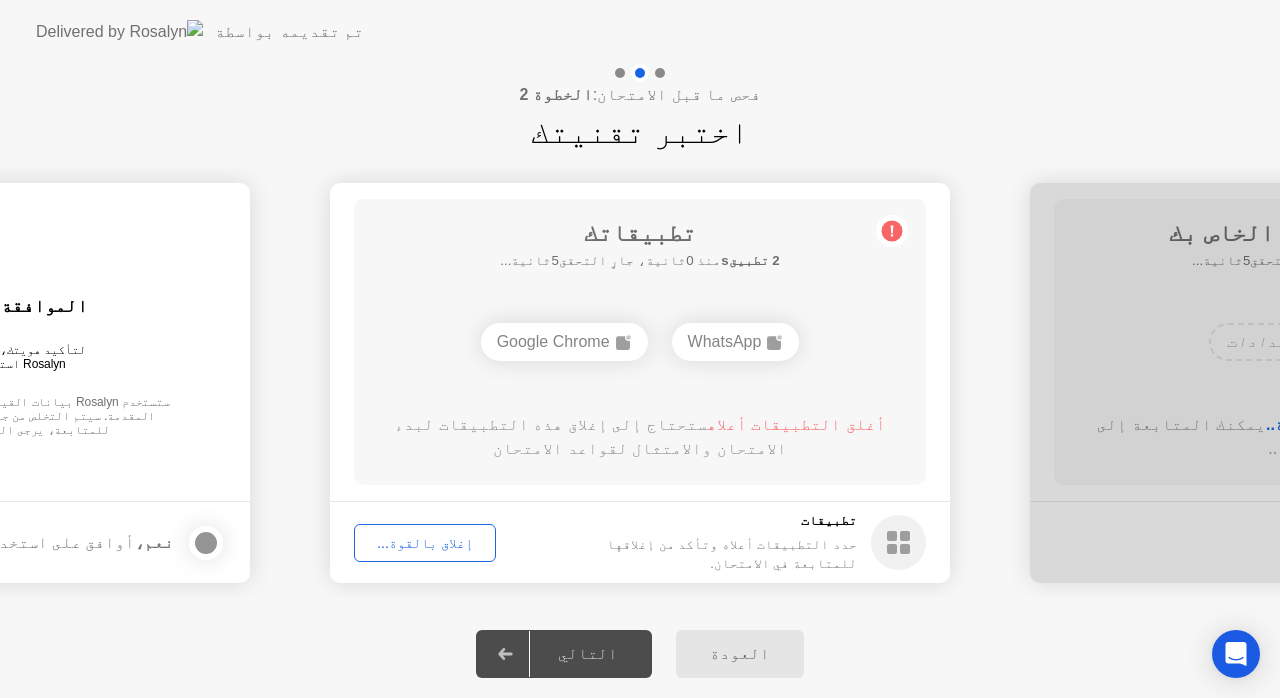 click on "إغلاق بالقوة..." 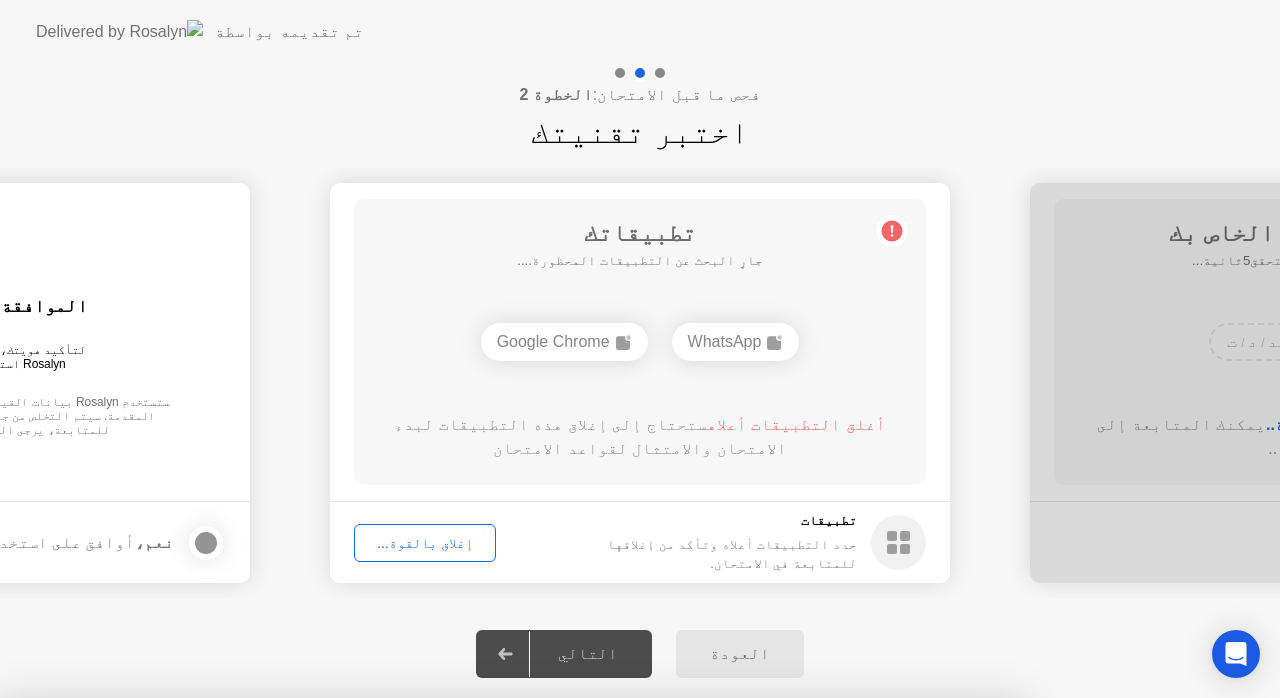 click on "تأكيد" at bounding box center (580, 974) 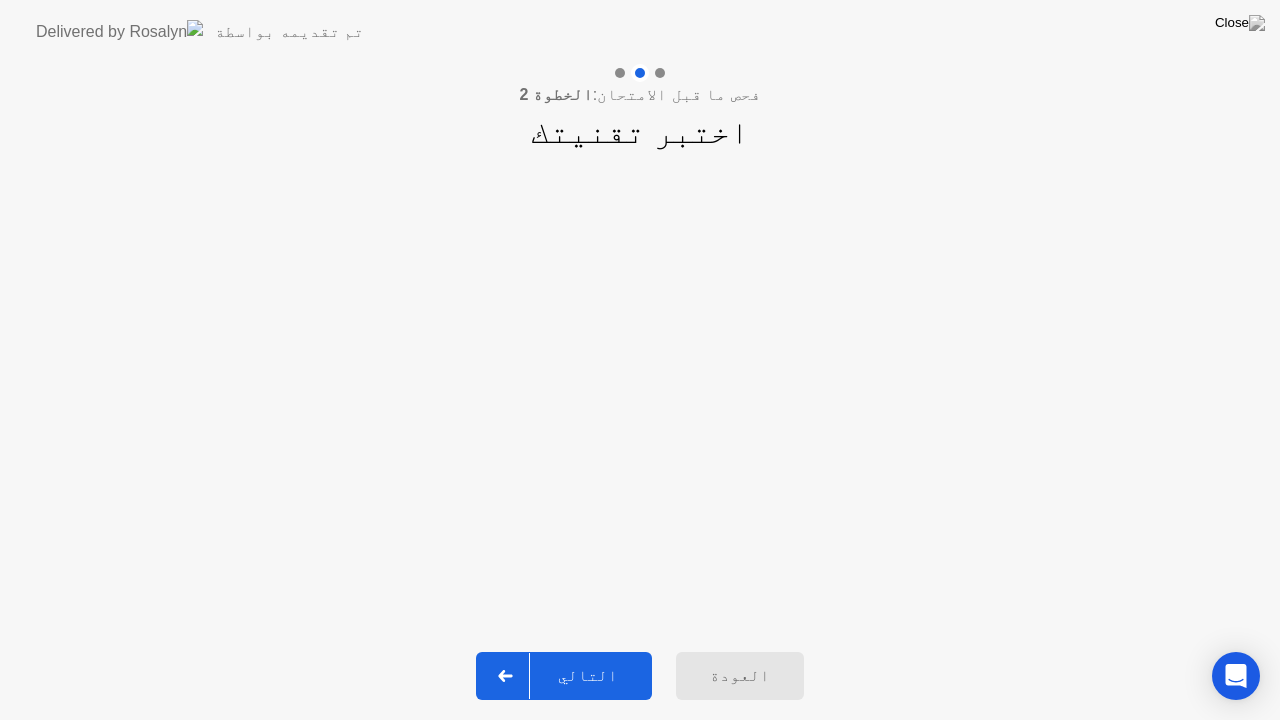 click on "التالي" 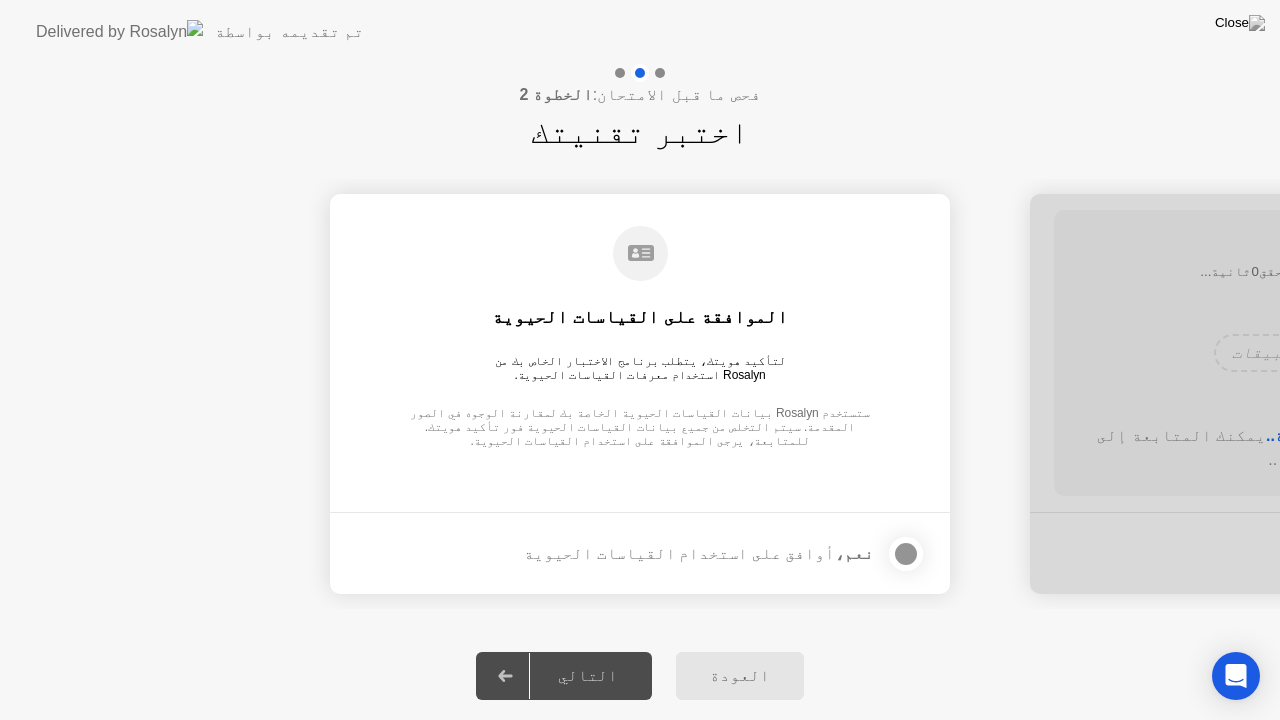 click 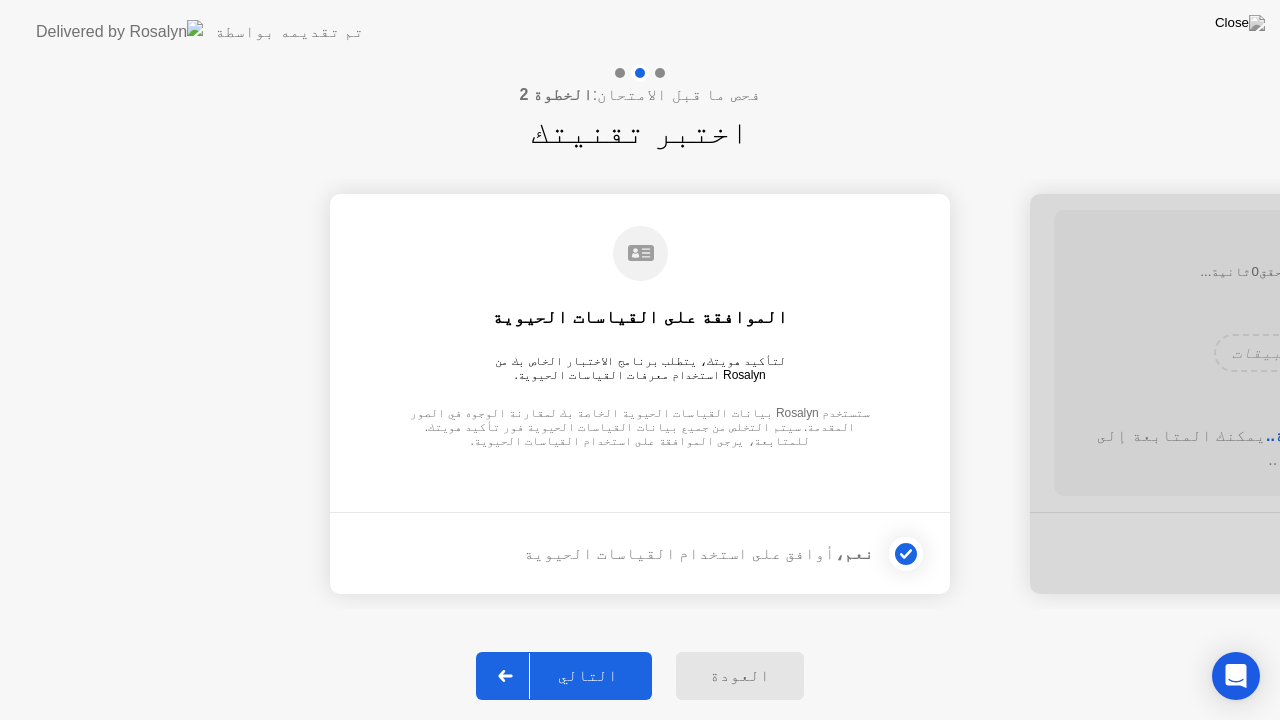 click on "التالي" 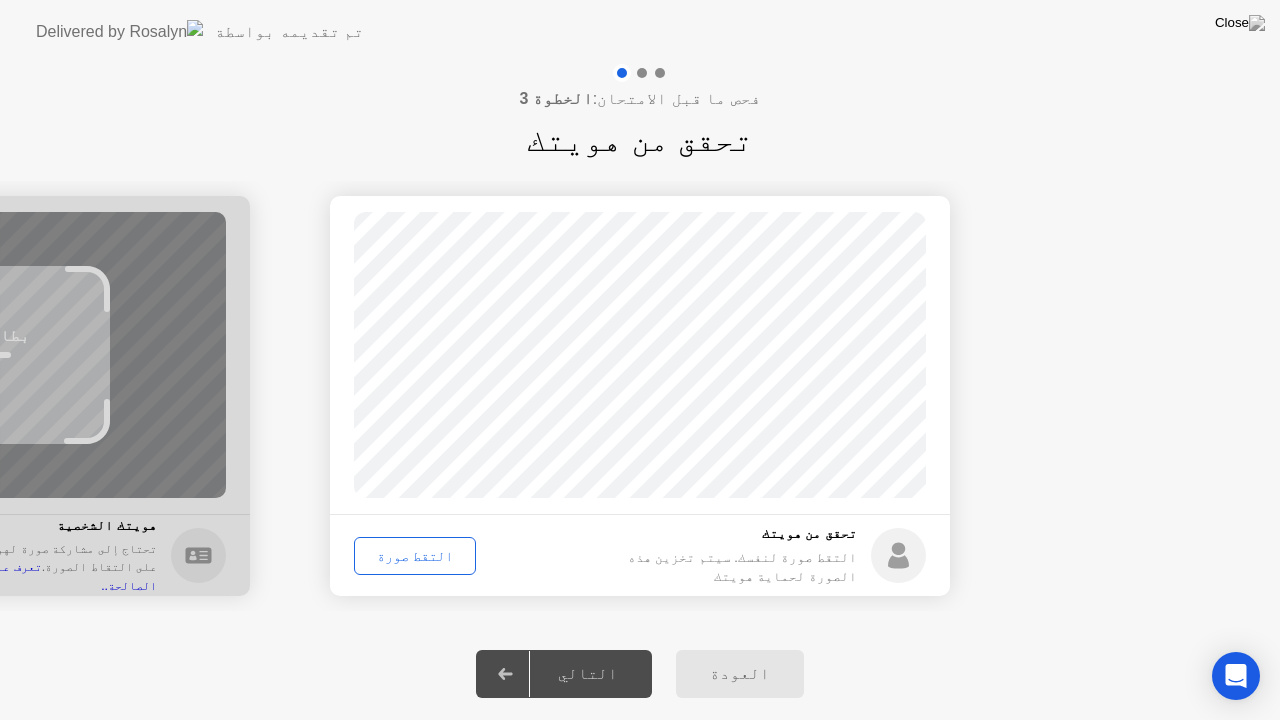 click on "التقط صورة" 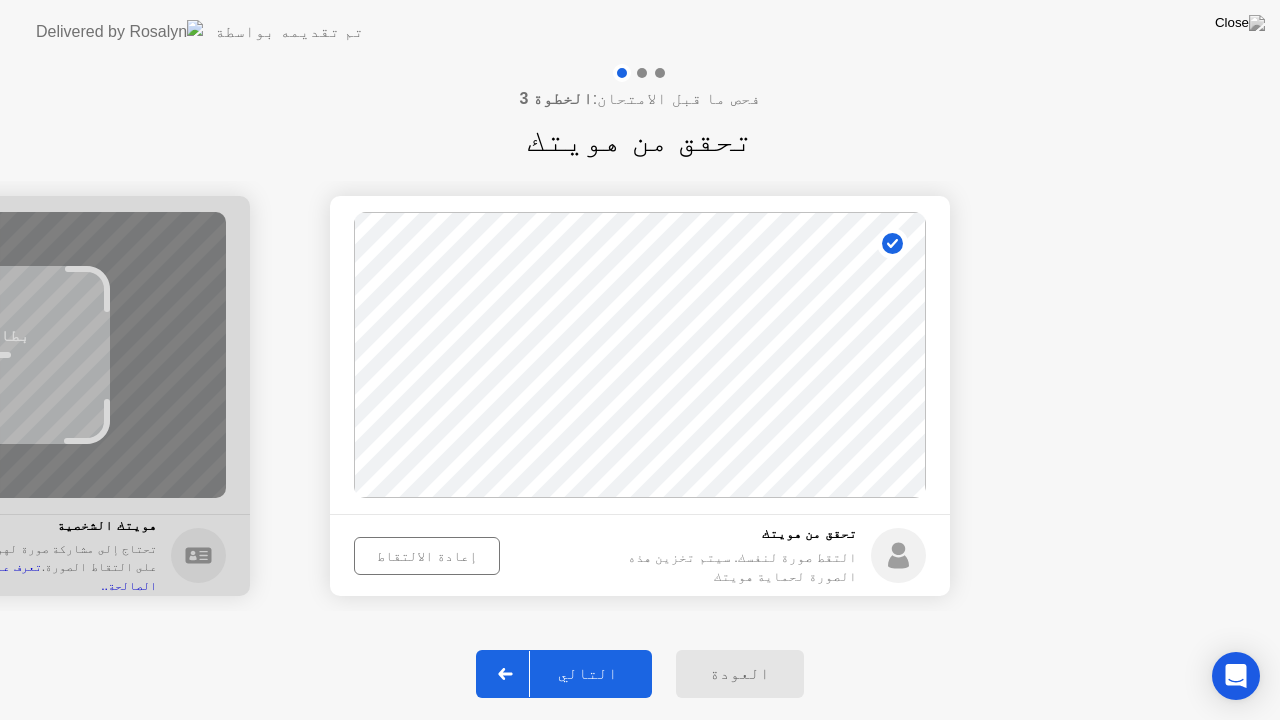 click on "التالي" 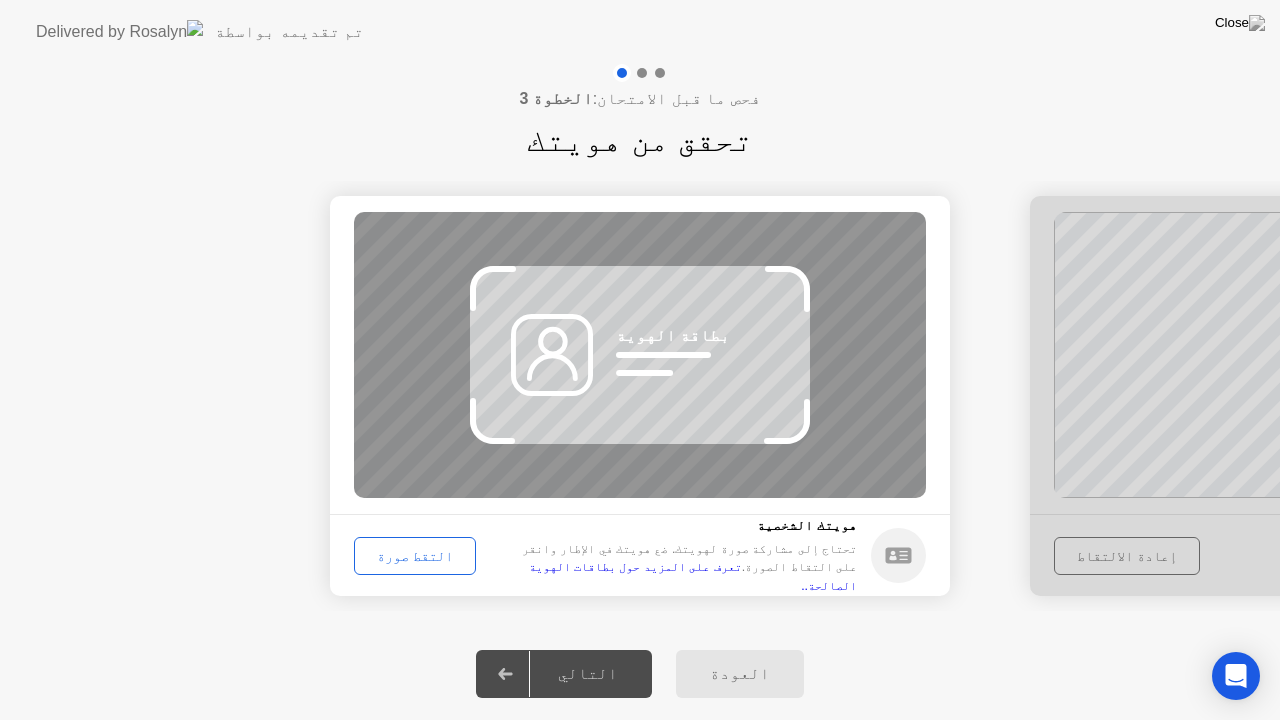 click on "العودة" 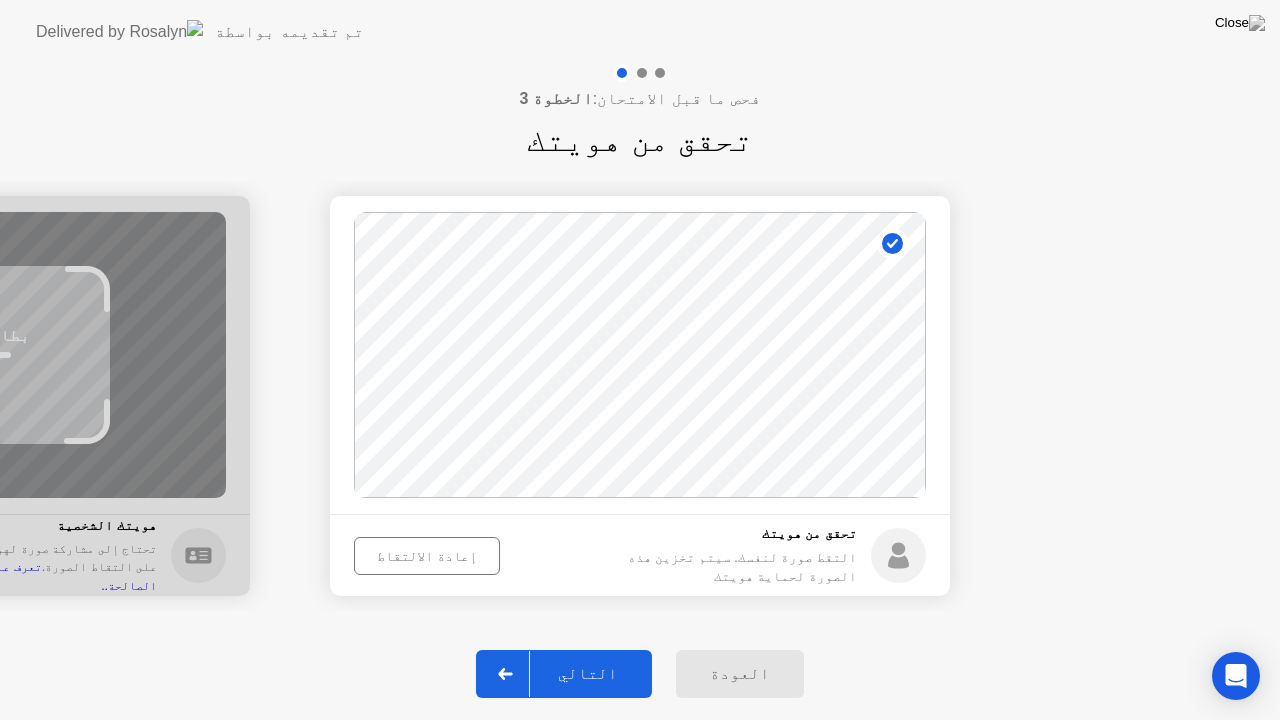 click on "إعادة الالتقاط" 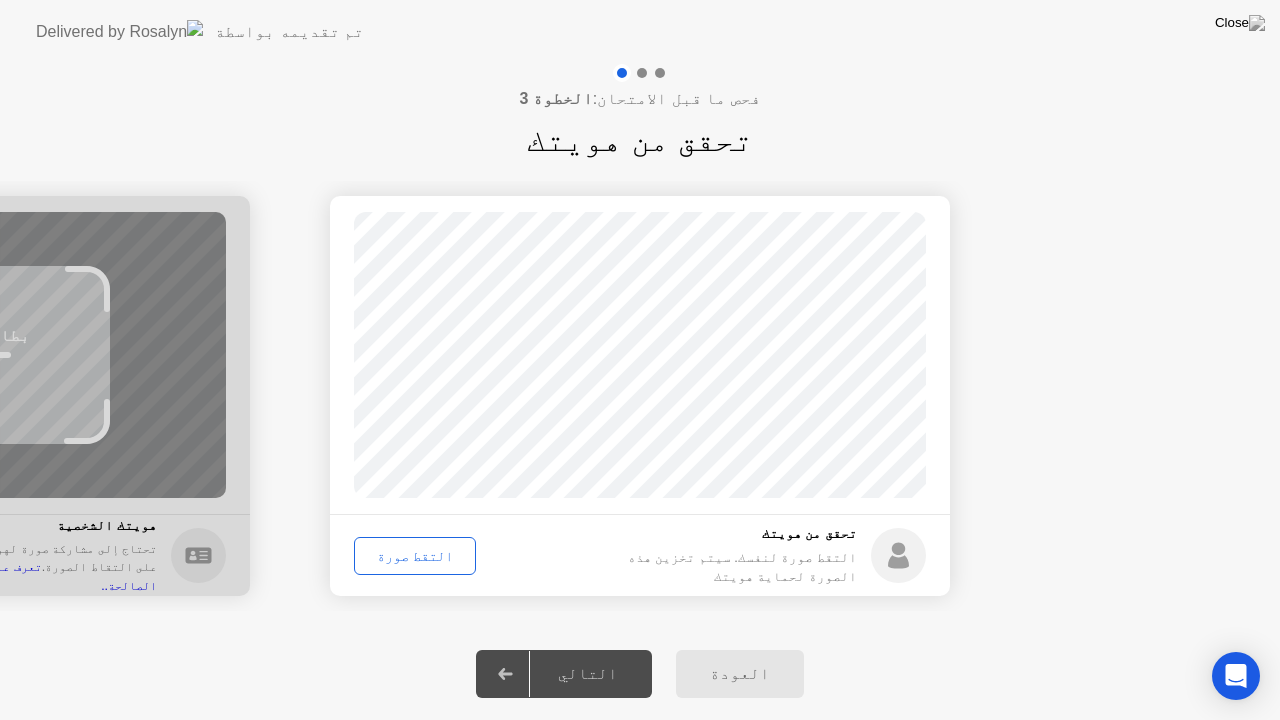 click on "التقط صورة" 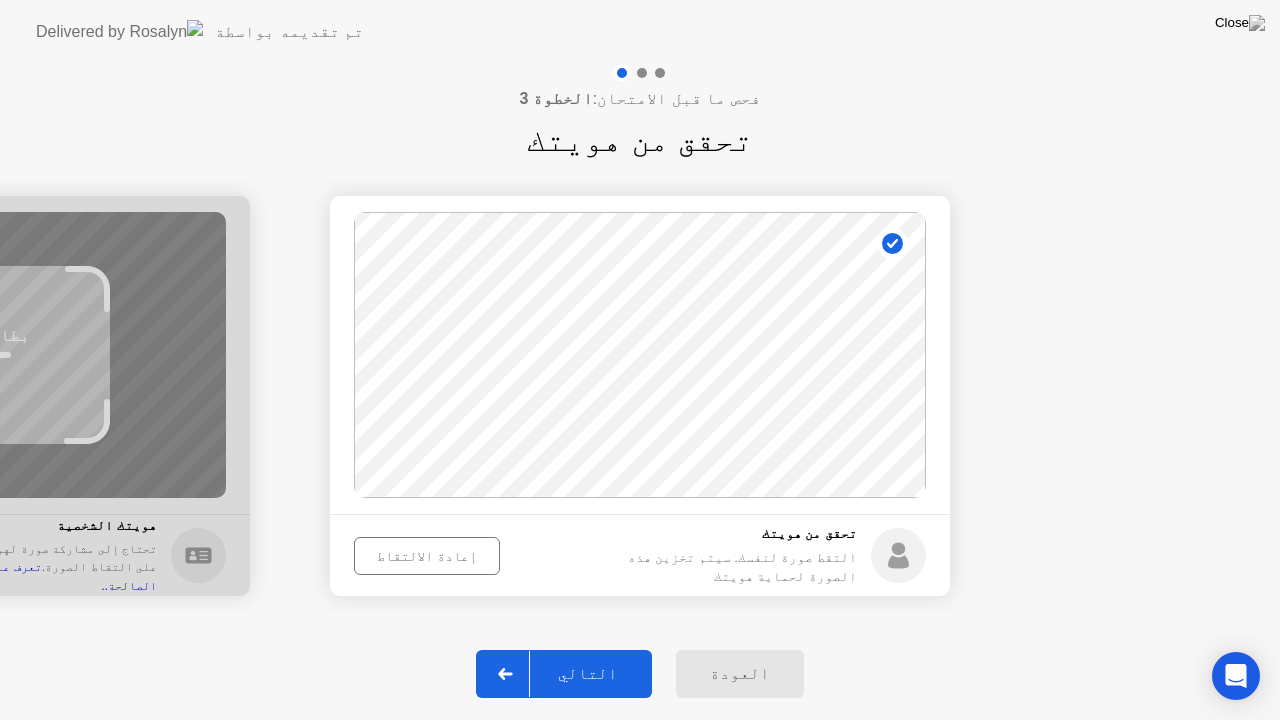 click on "إعادة الالتقاط" 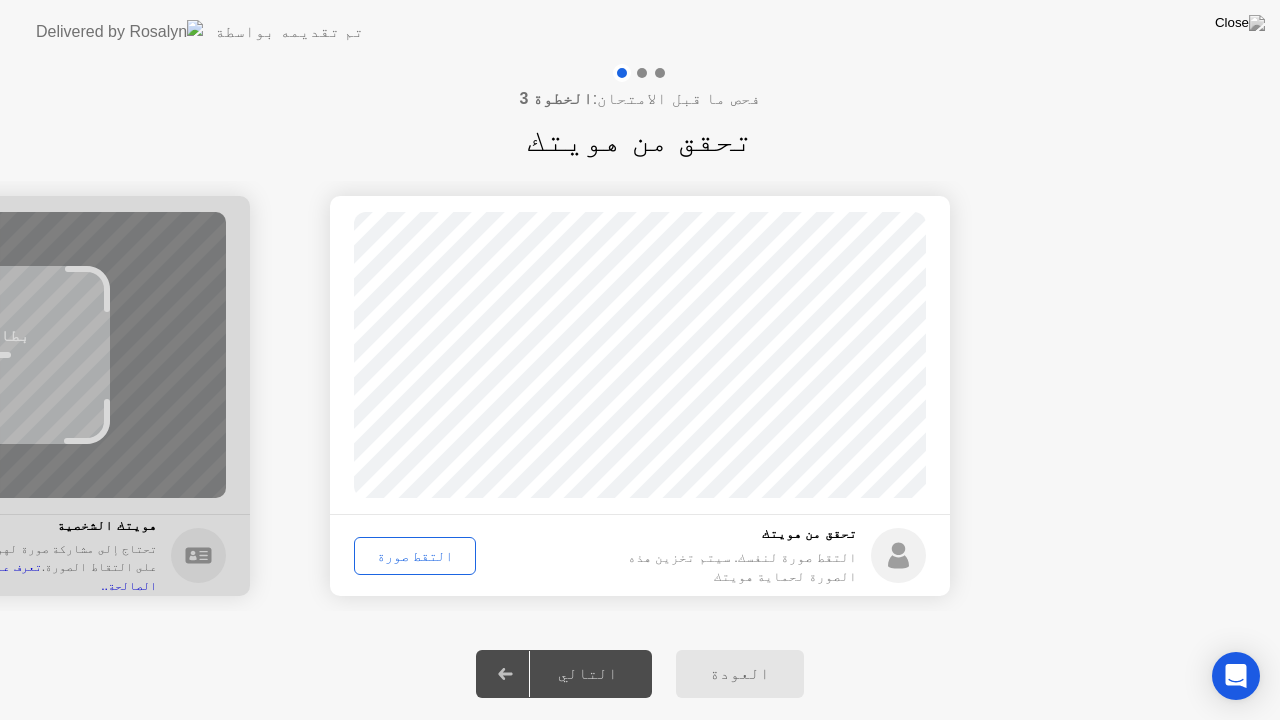click on "التقط صورة" 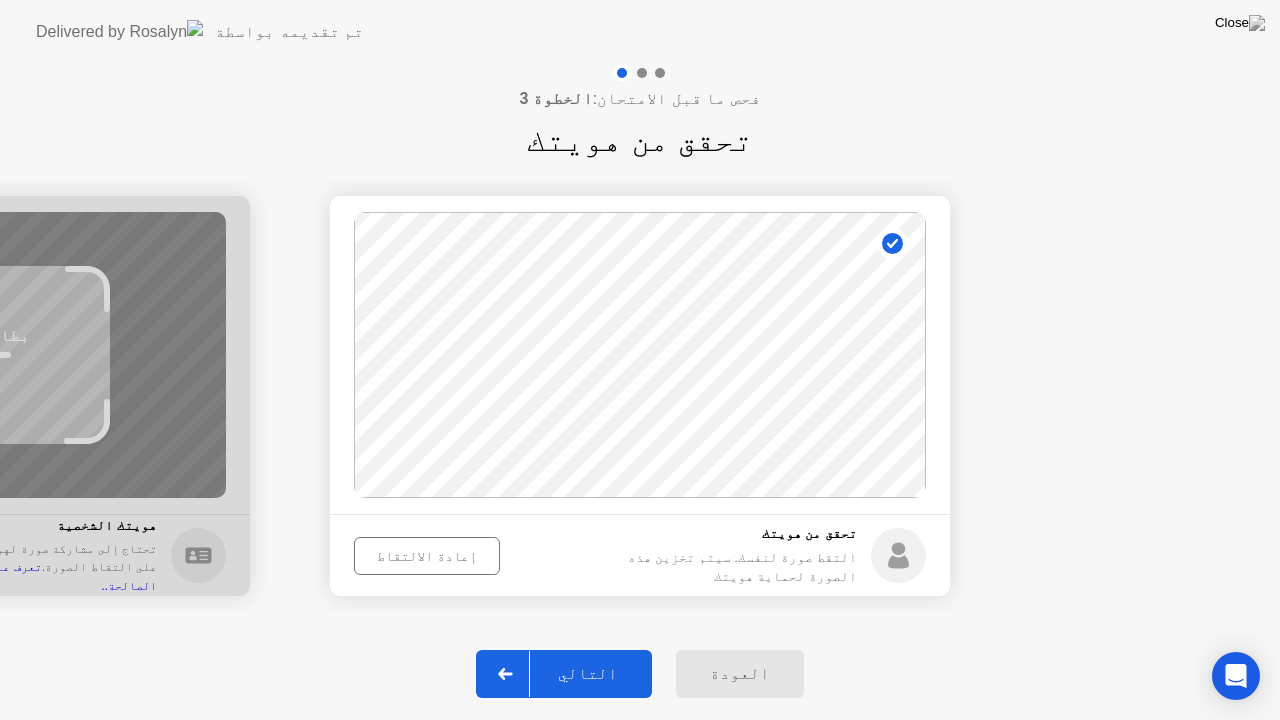 click on "إعادة الالتقاط" 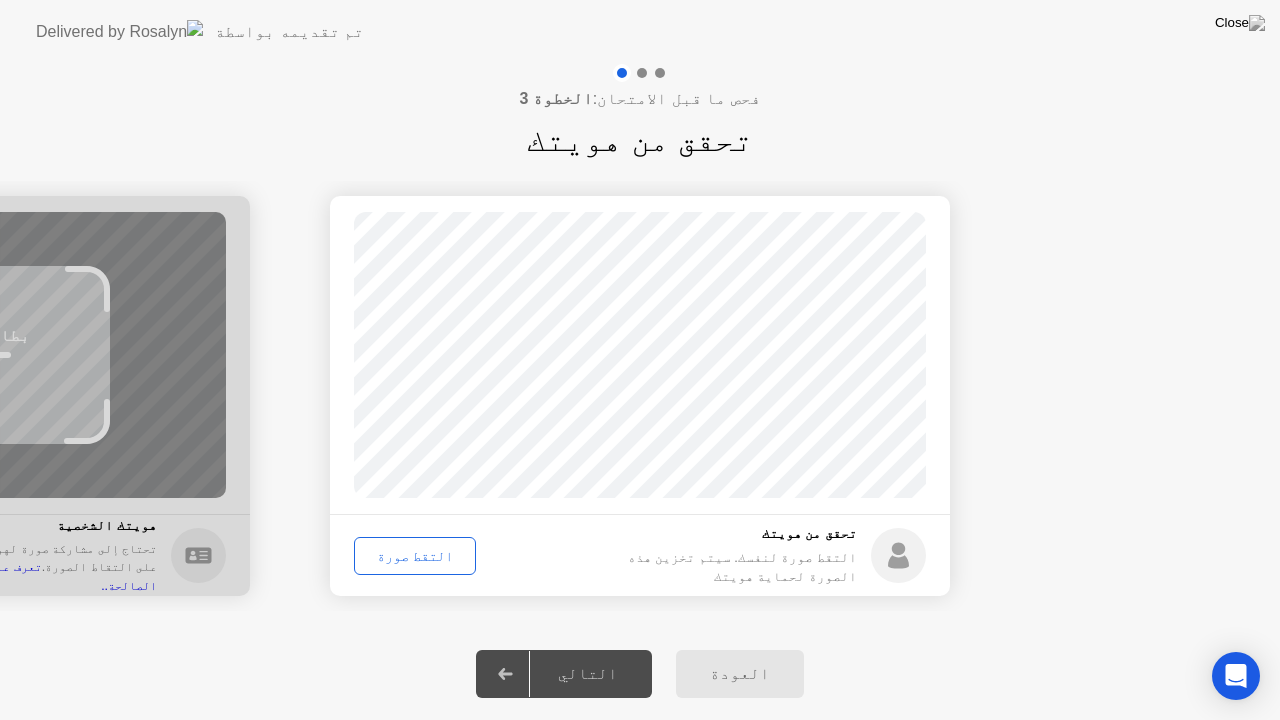 click on "التقط صورة" 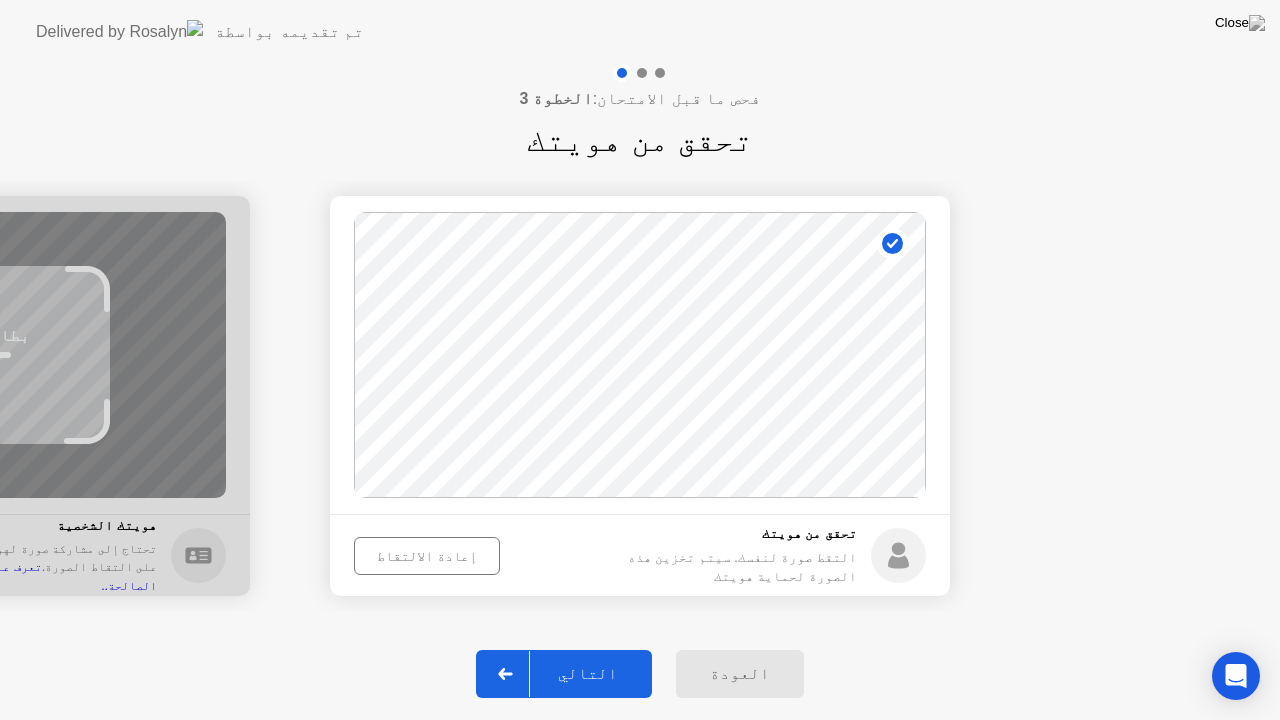 click on "التالي" 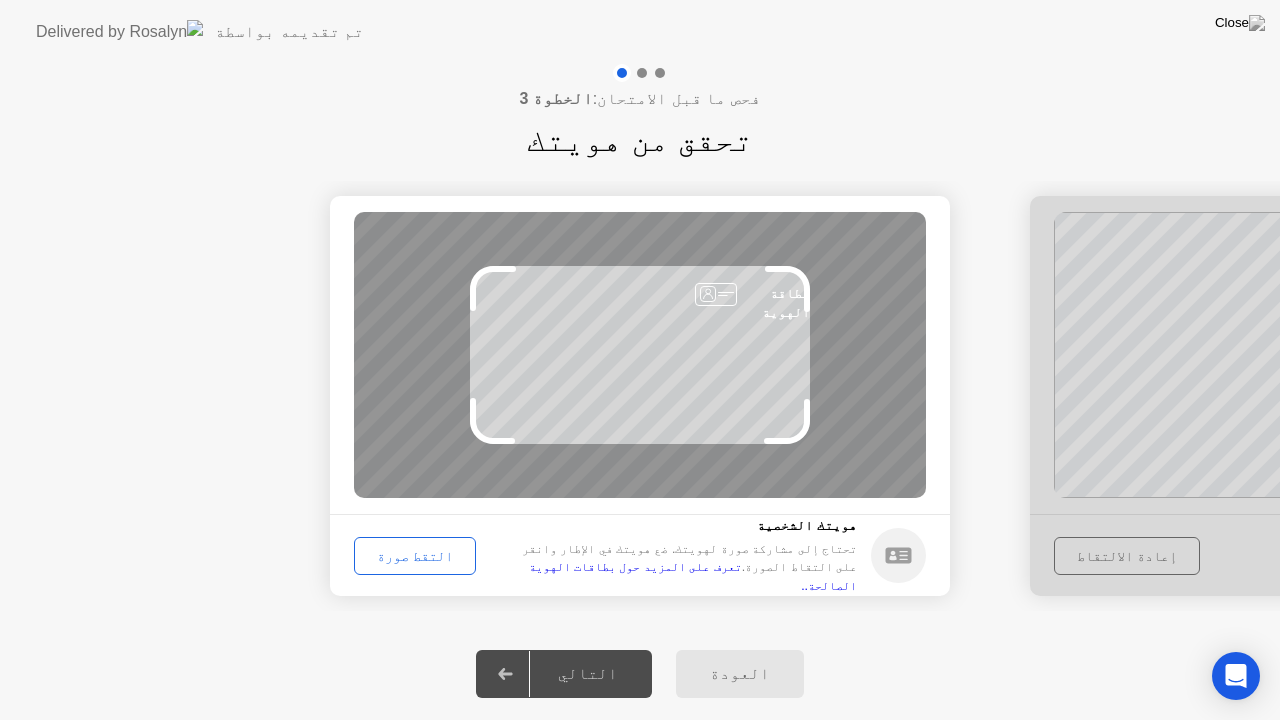 click on "التقط صورة" 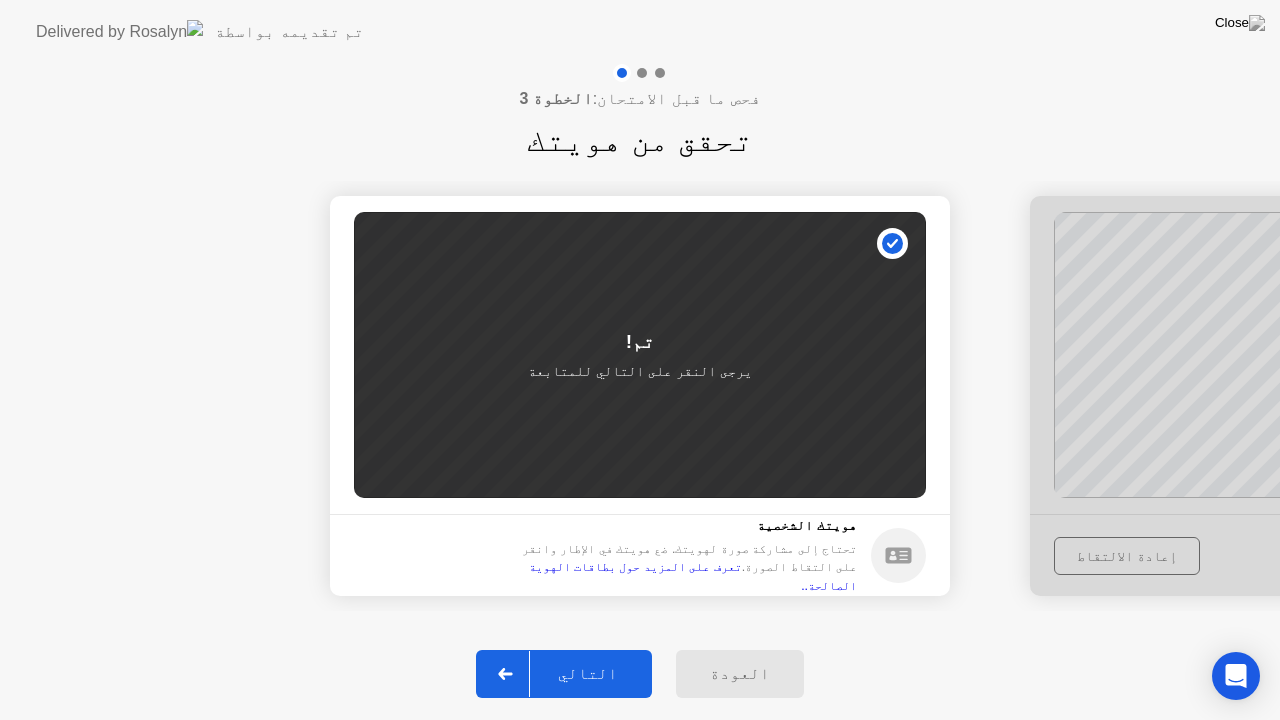 click on "التالي" 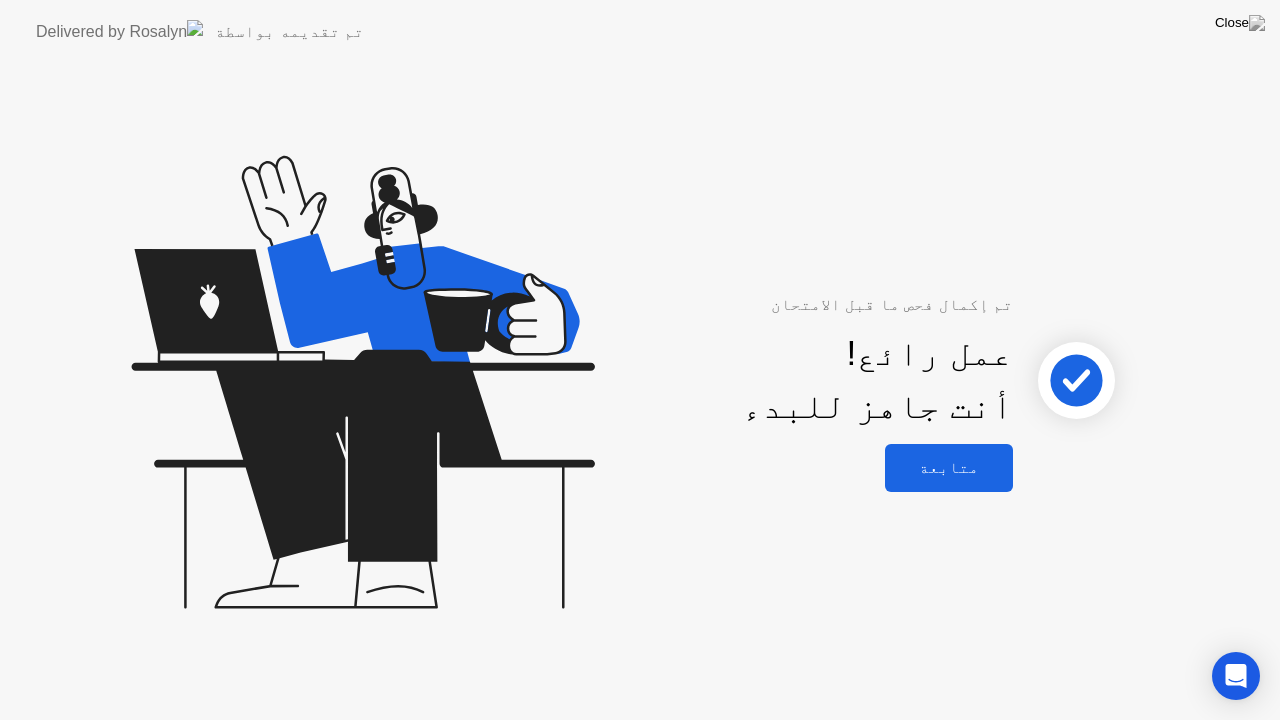 click on "متابعة" 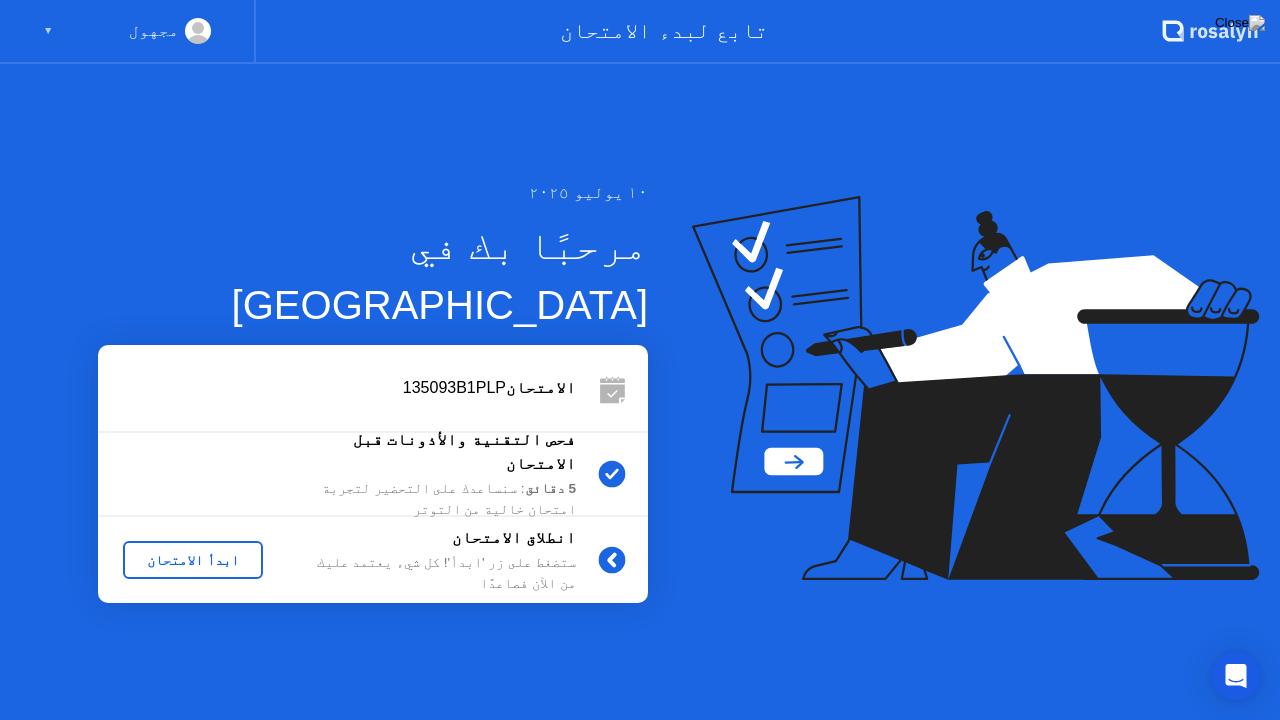 click 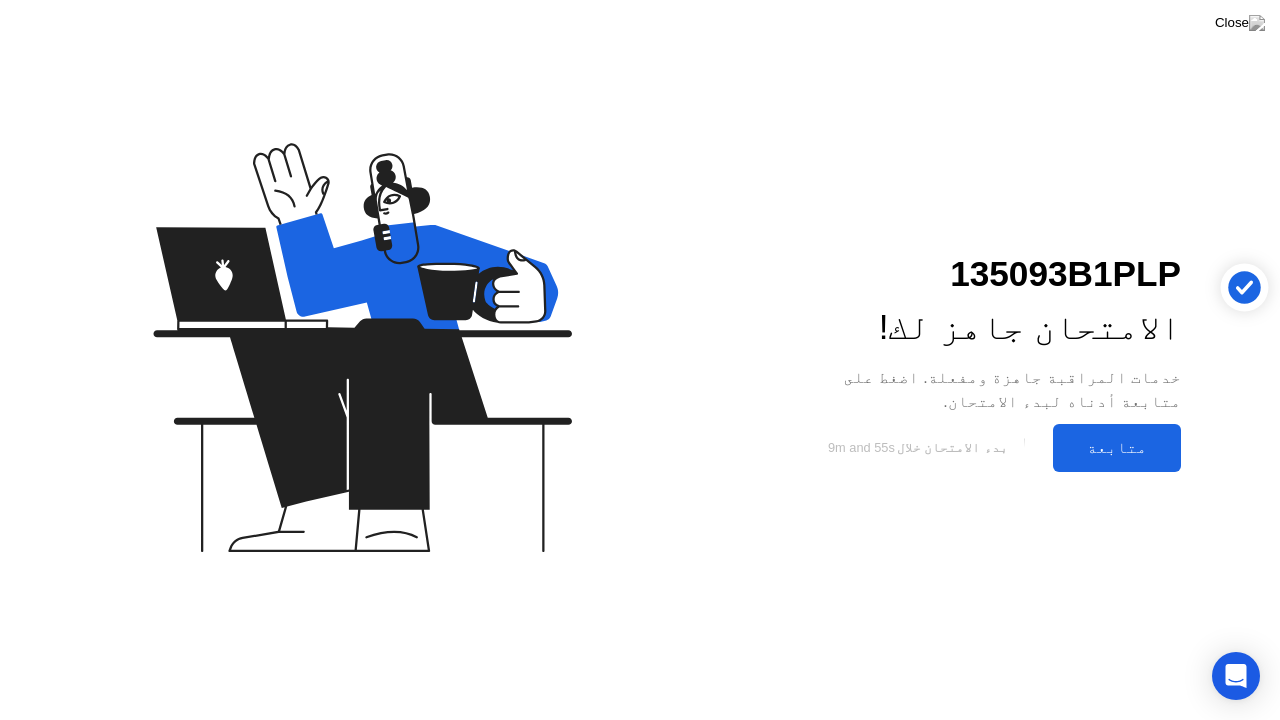 click on "متابعة" 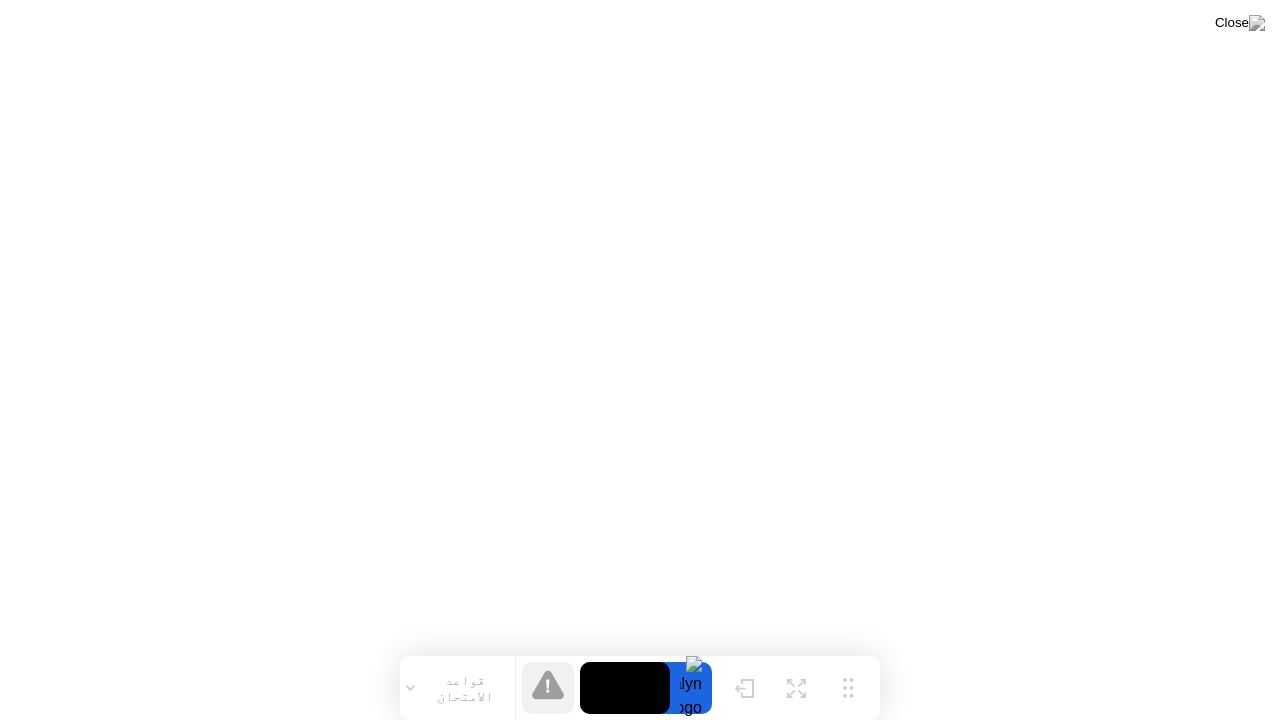 click on "قواعد الامتحان" 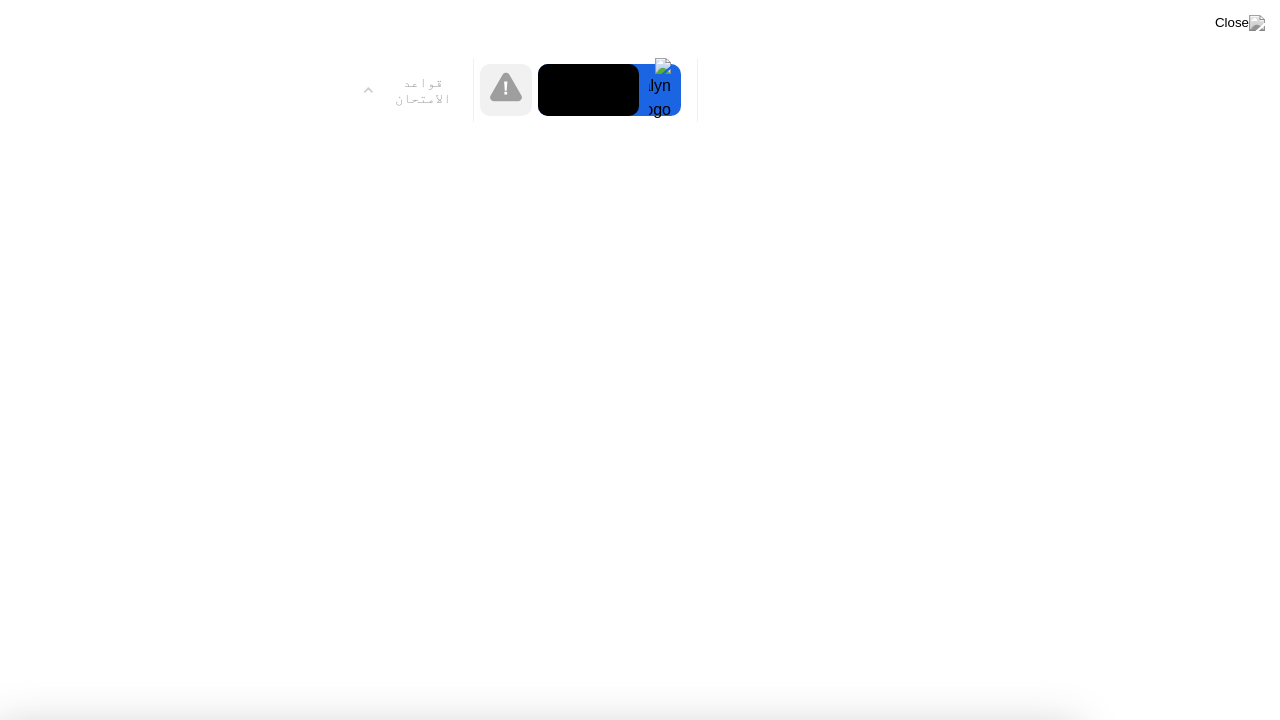 click on "فهمت!" at bounding box center [537, 1289] 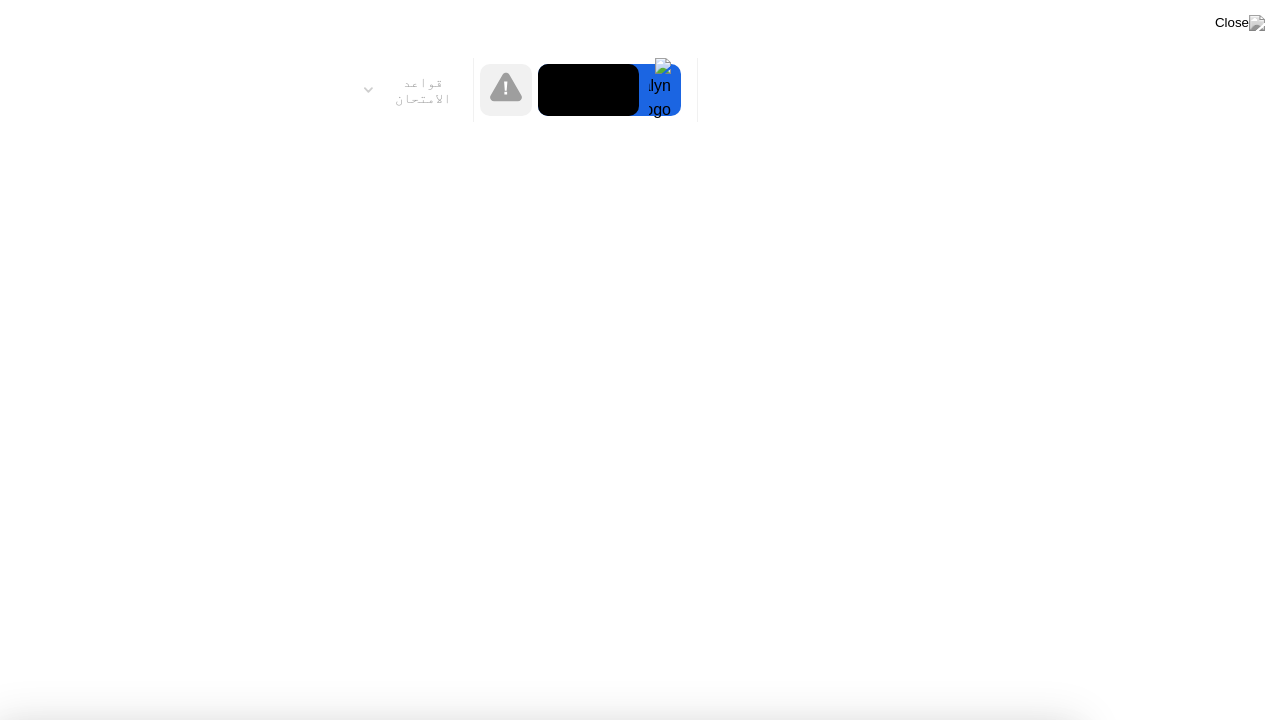 click on "فهمت!" at bounding box center (648, 1216) 